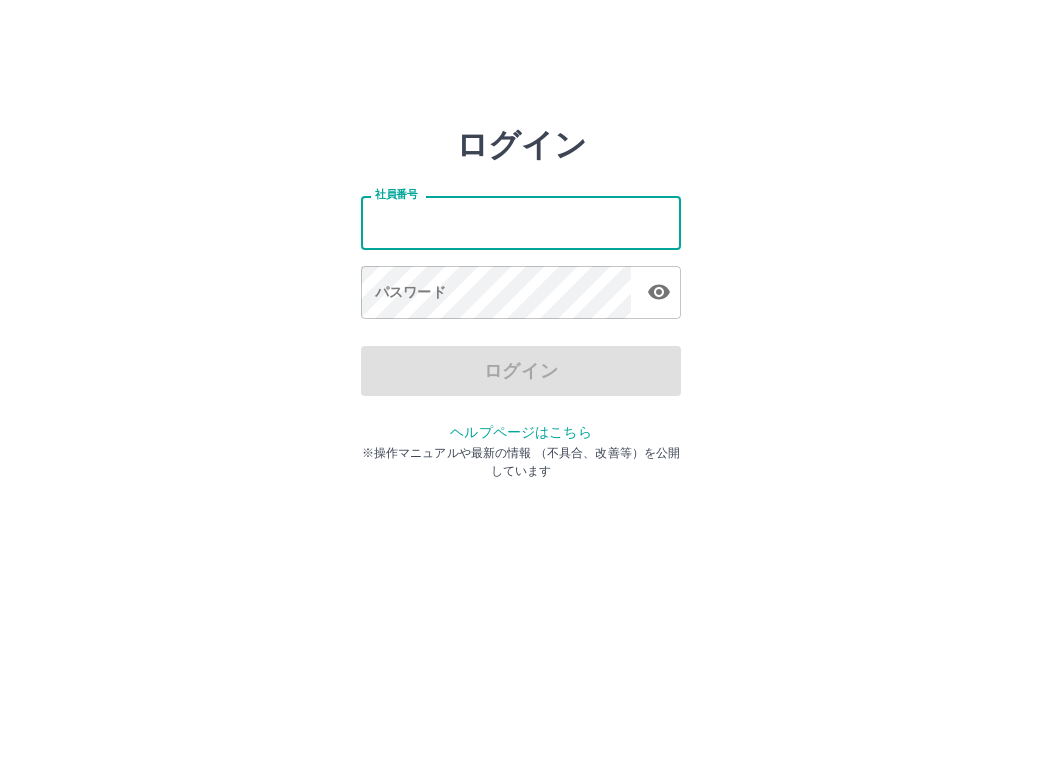 click on "社員番号" at bounding box center (521, 222) 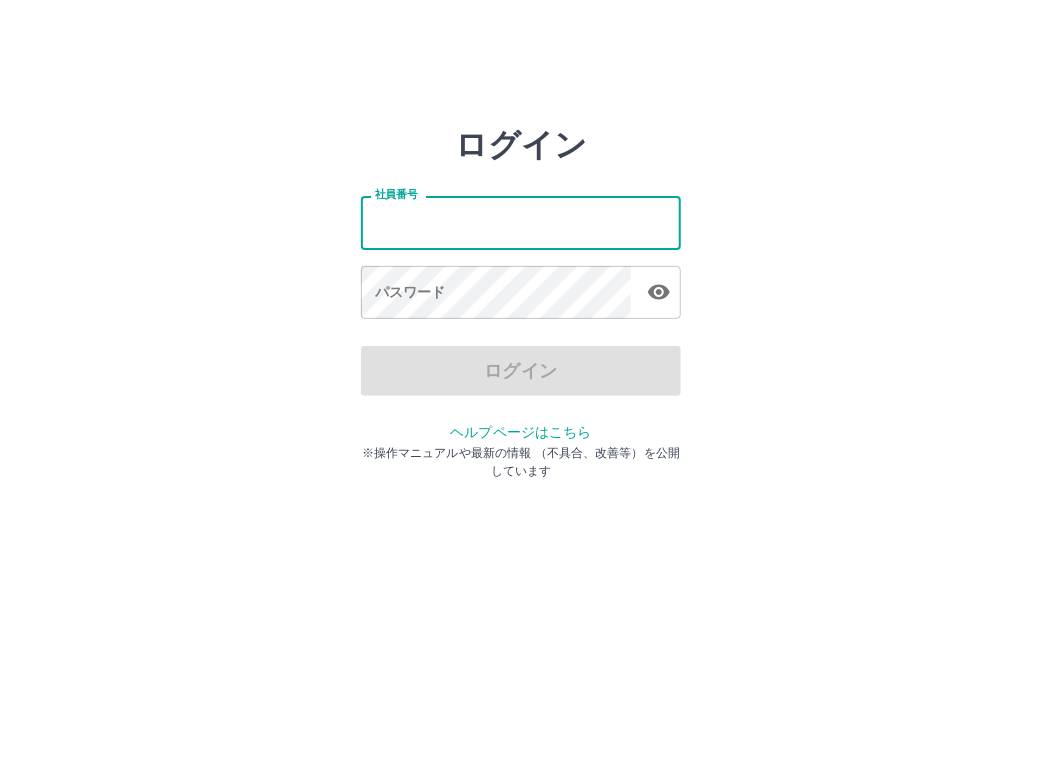 type on "*******" 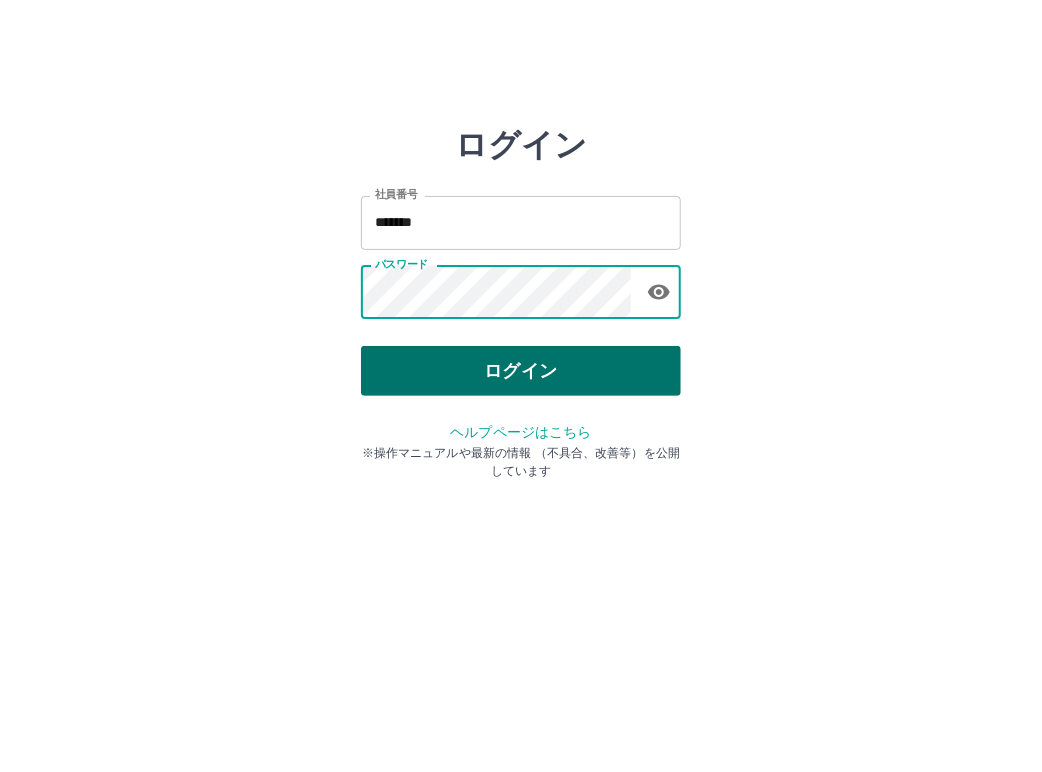 click on "ログイン" at bounding box center (521, 371) 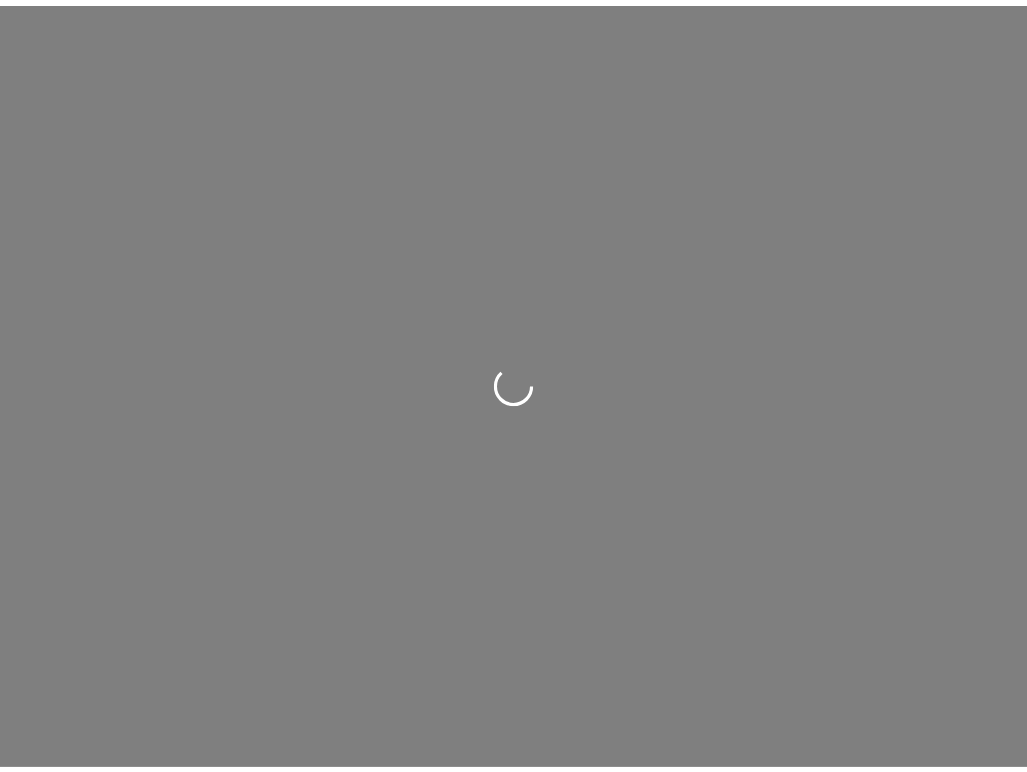 scroll, scrollTop: 0, scrollLeft: 0, axis: both 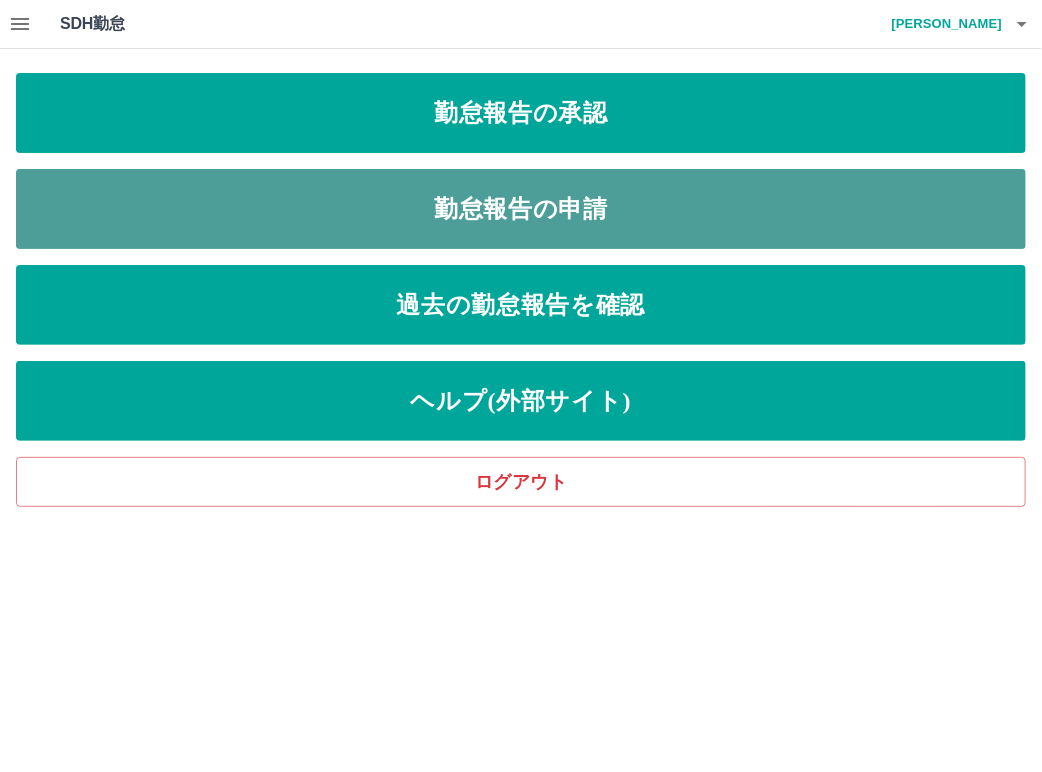 click on "勤怠報告の申請" at bounding box center (521, 209) 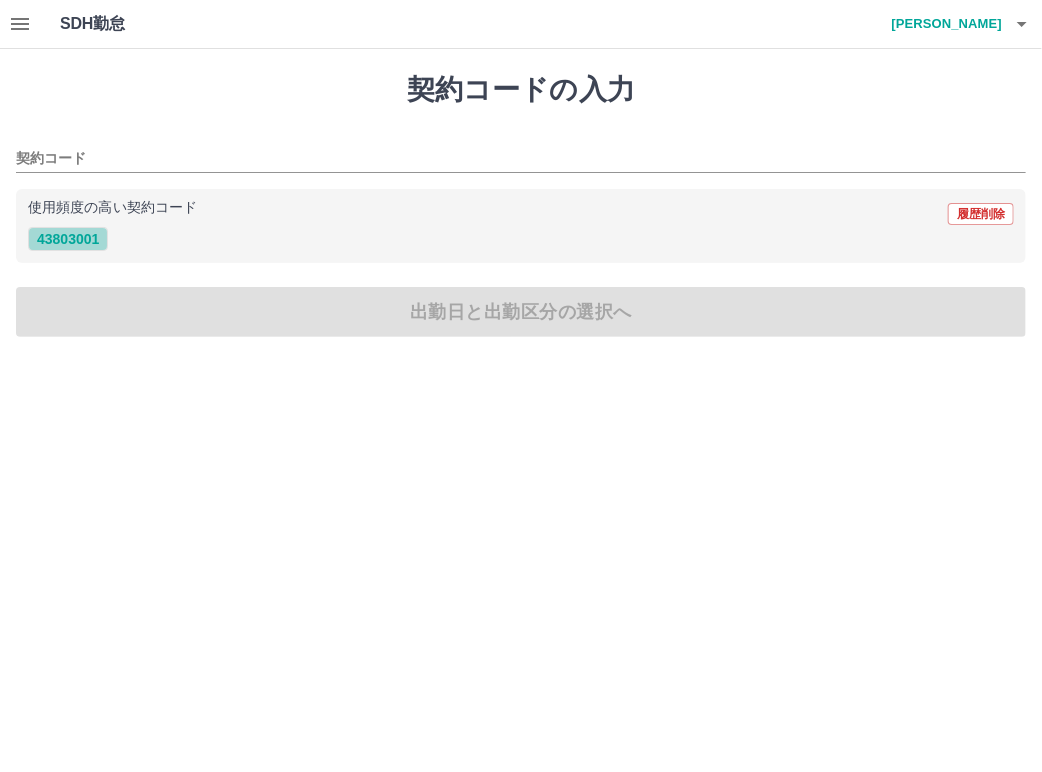 click on "43803001" at bounding box center [68, 239] 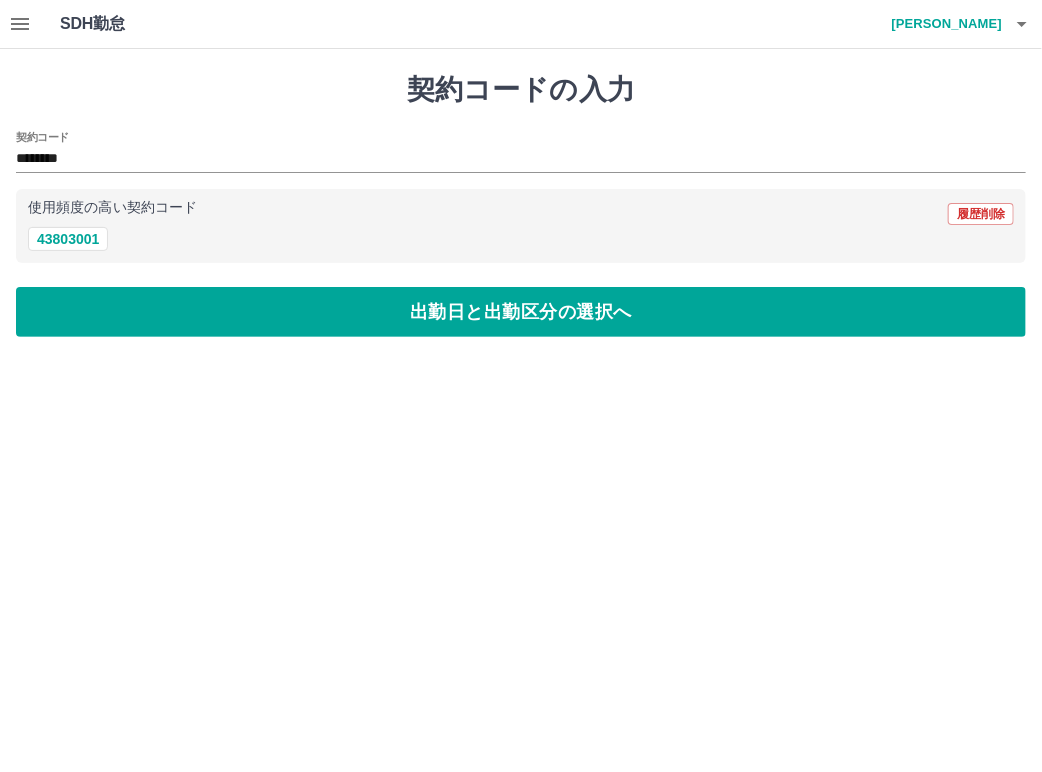 click on "契約コードの入力 契約コード ******** 使用頻度の高い契約コード 履歴削除 43803001 出勤日と出勤区分の選択へ" at bounding box center [521, 205] 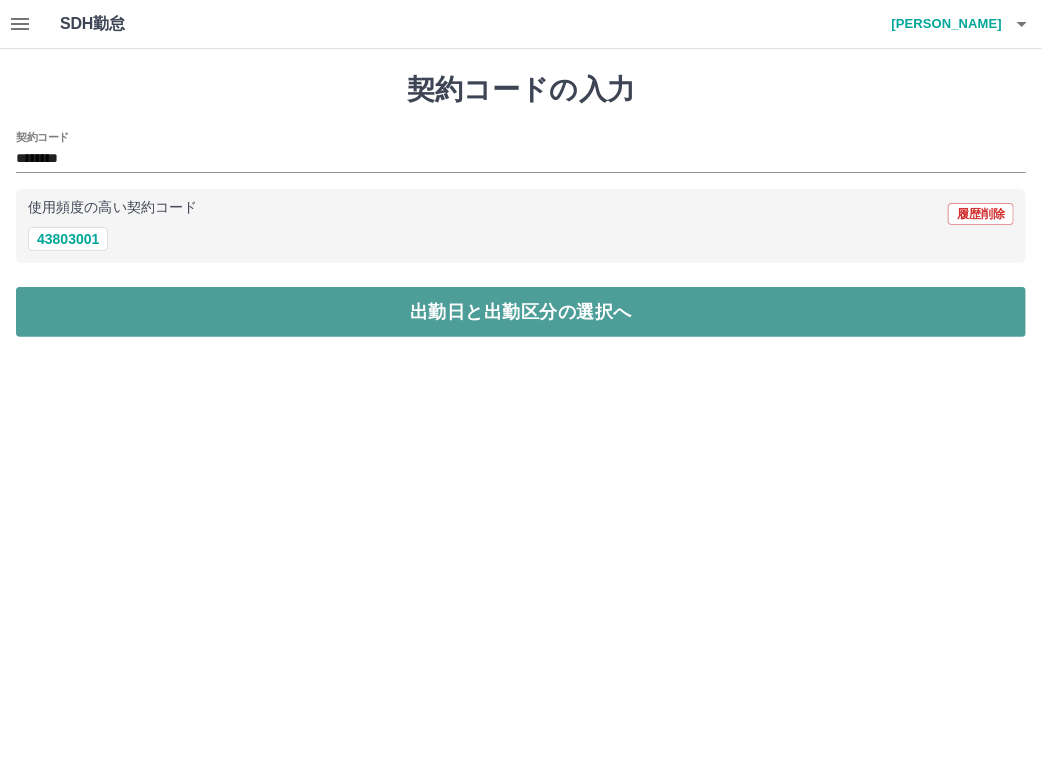 click on "出勤日と出勤区分の選択へ" at bounding box center (521, 312) 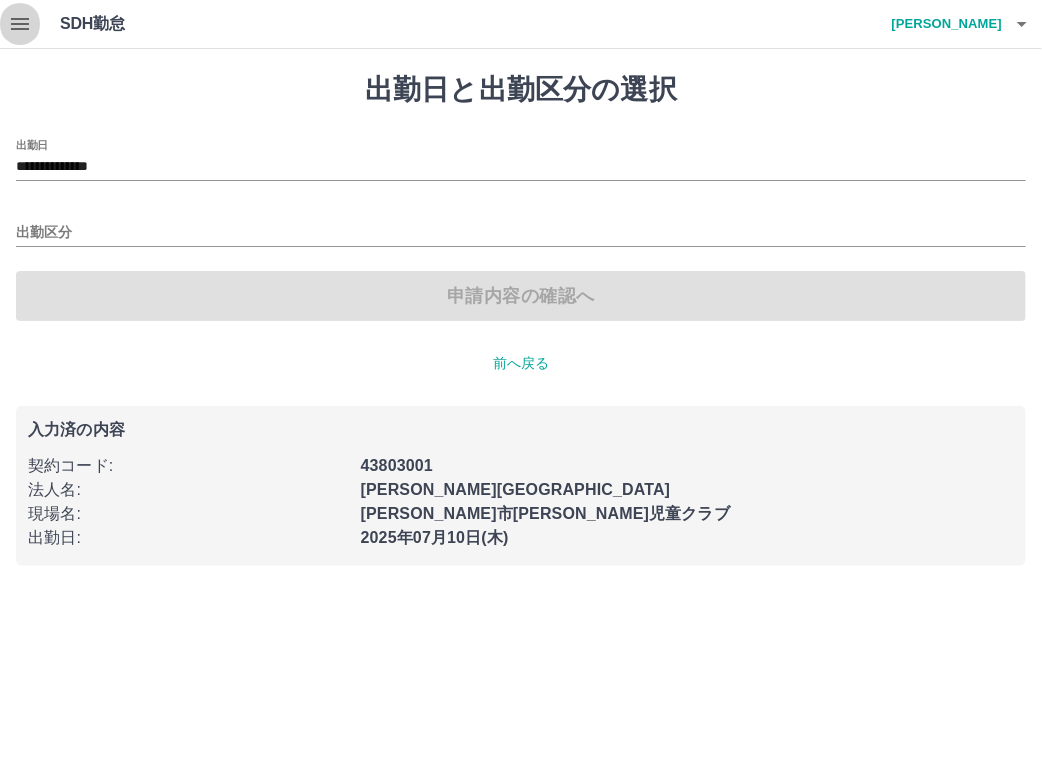 click 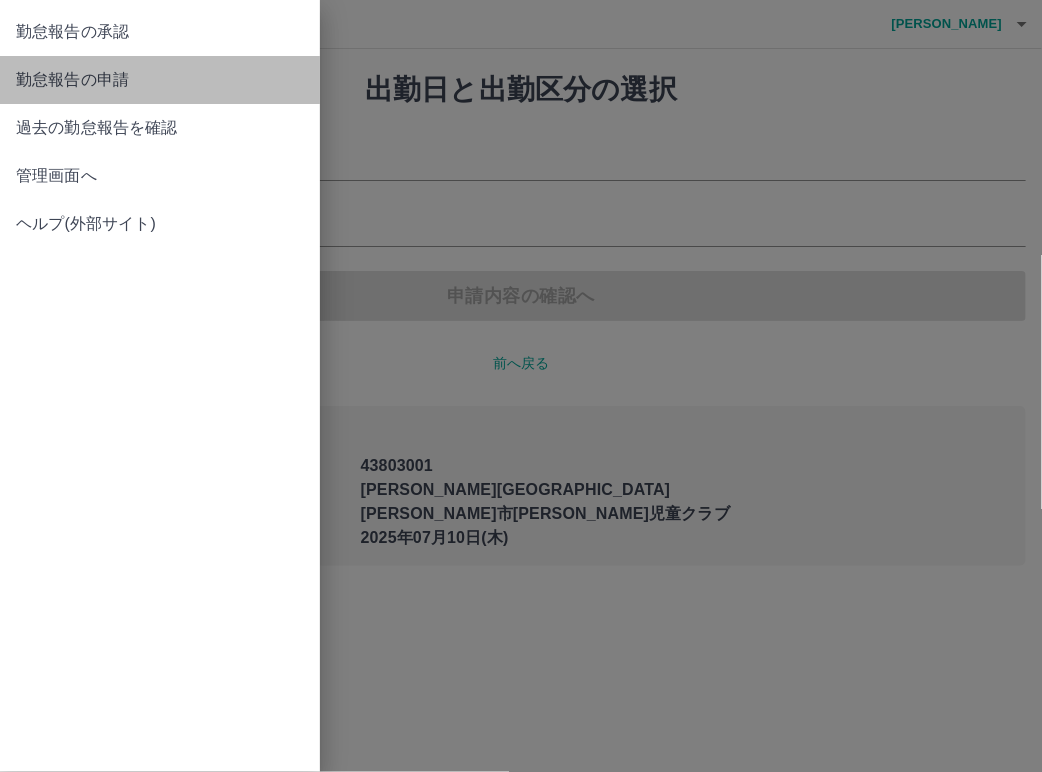 click on "勤怠報告の申請" at bounding box center (160, 80) 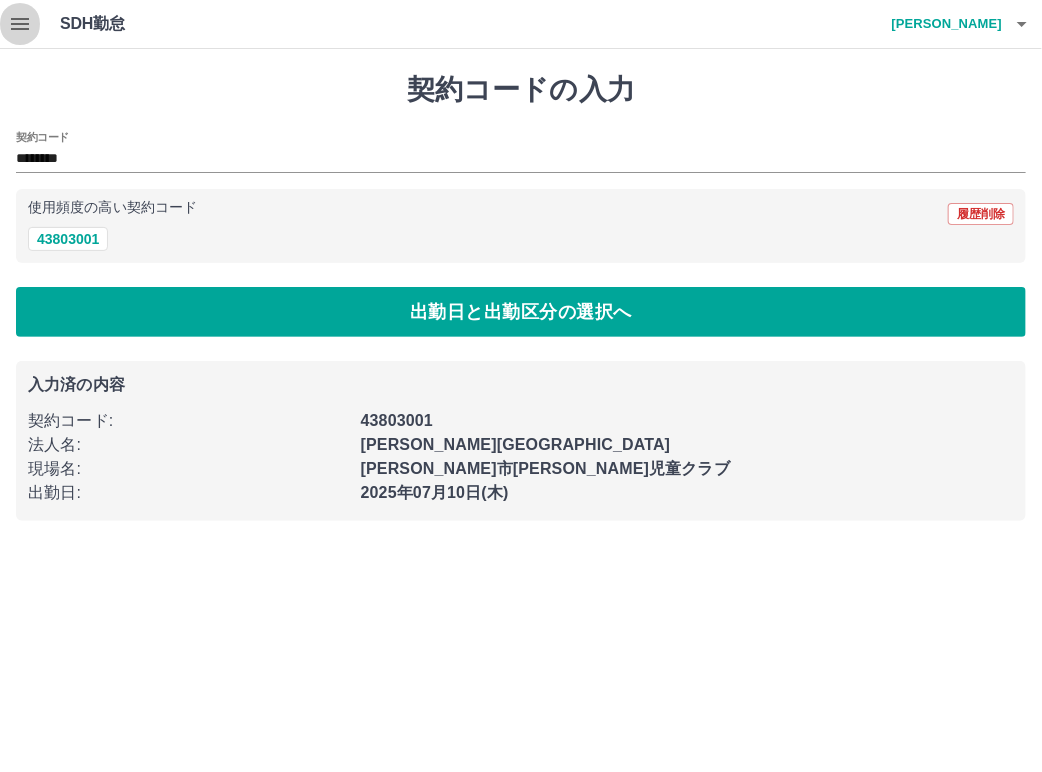 click 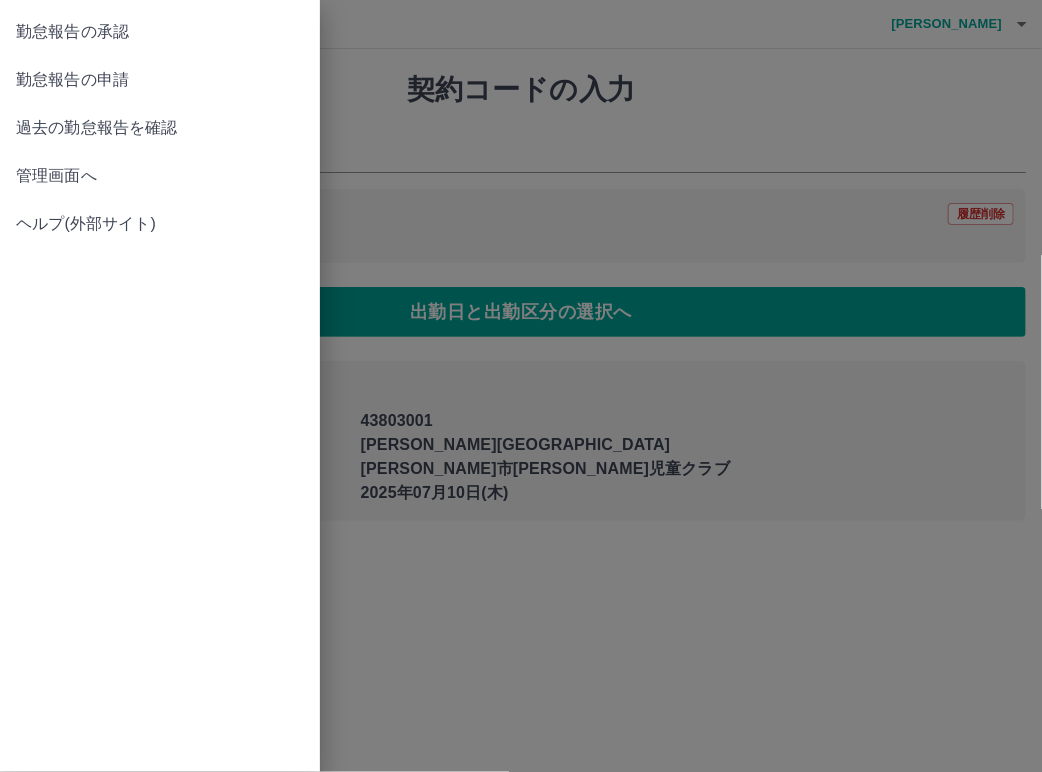 click on "勤怠報告の承認" at bounding box center (160, 32) 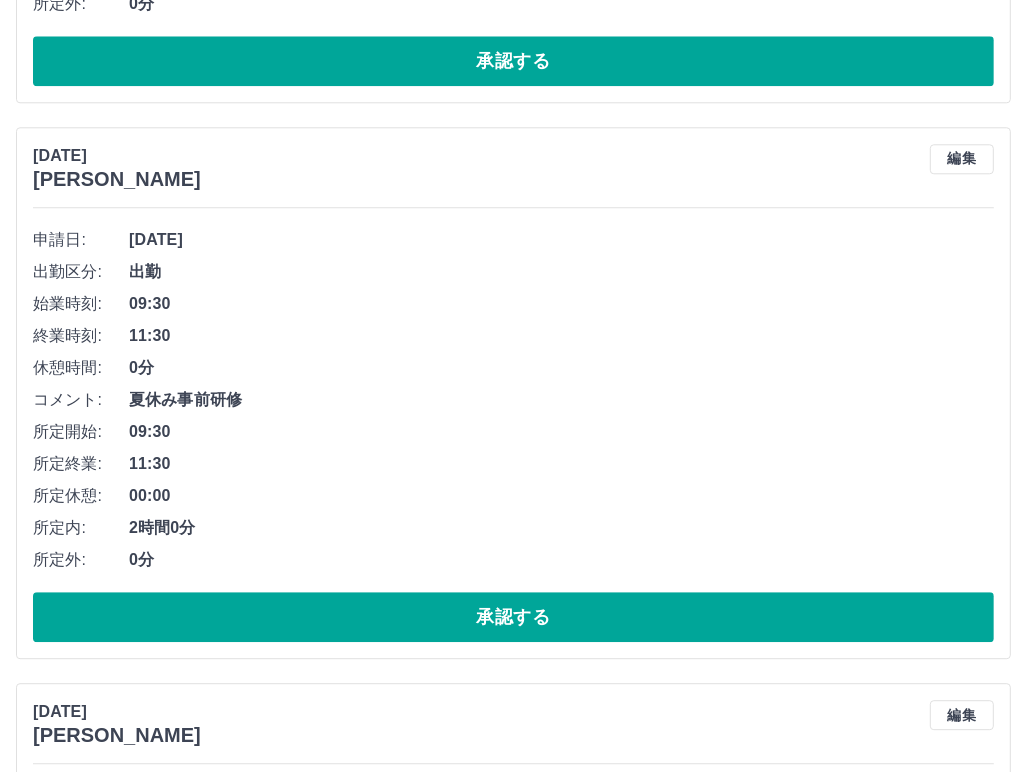 scroll, scrollTop: 3400, scrollLeft: 0, axis: vertical 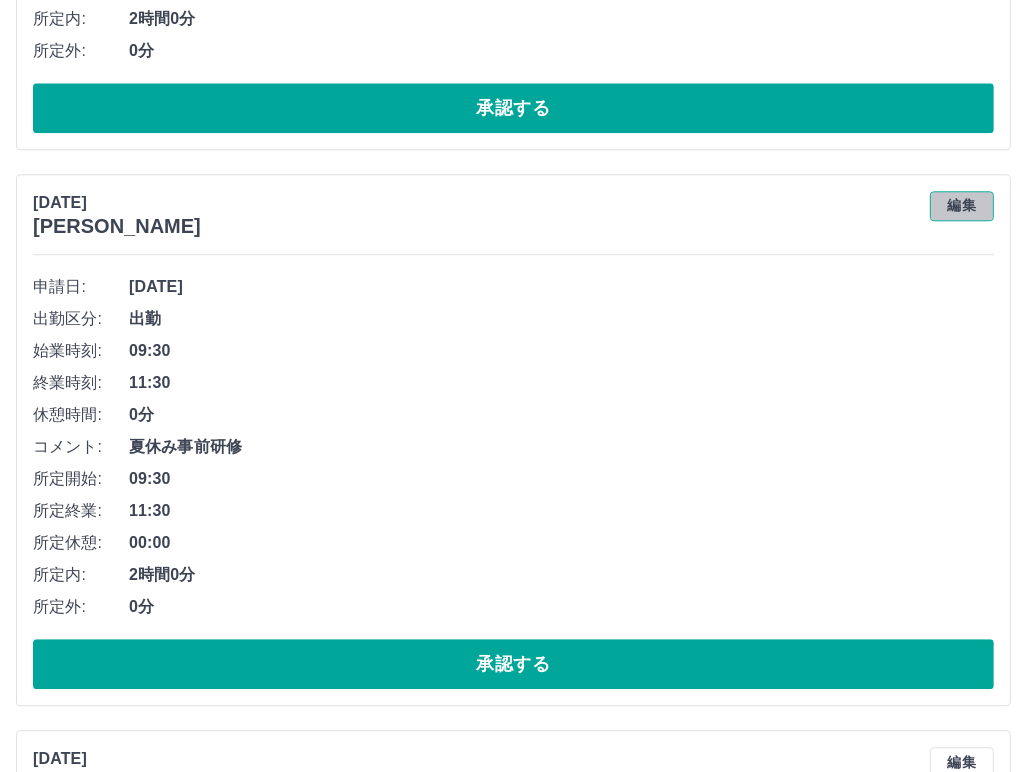 click on "編集" at bounding box center [962, 206] 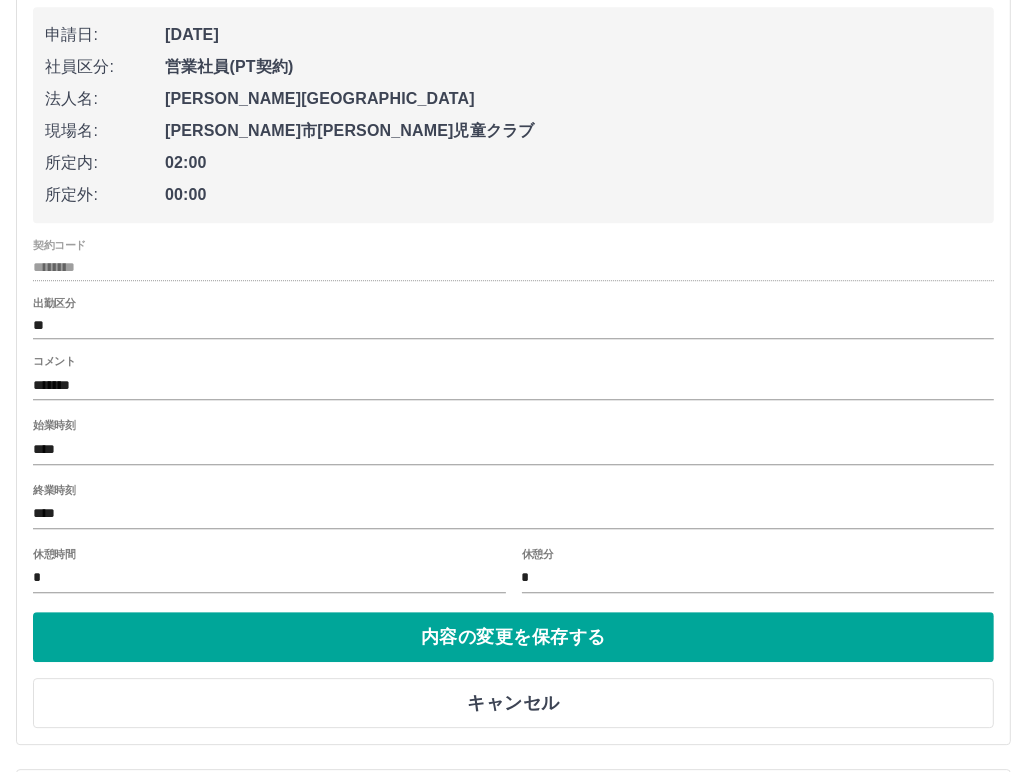 scroll, scrollTop: 3700, scrollLeft: 0, axis: vertical 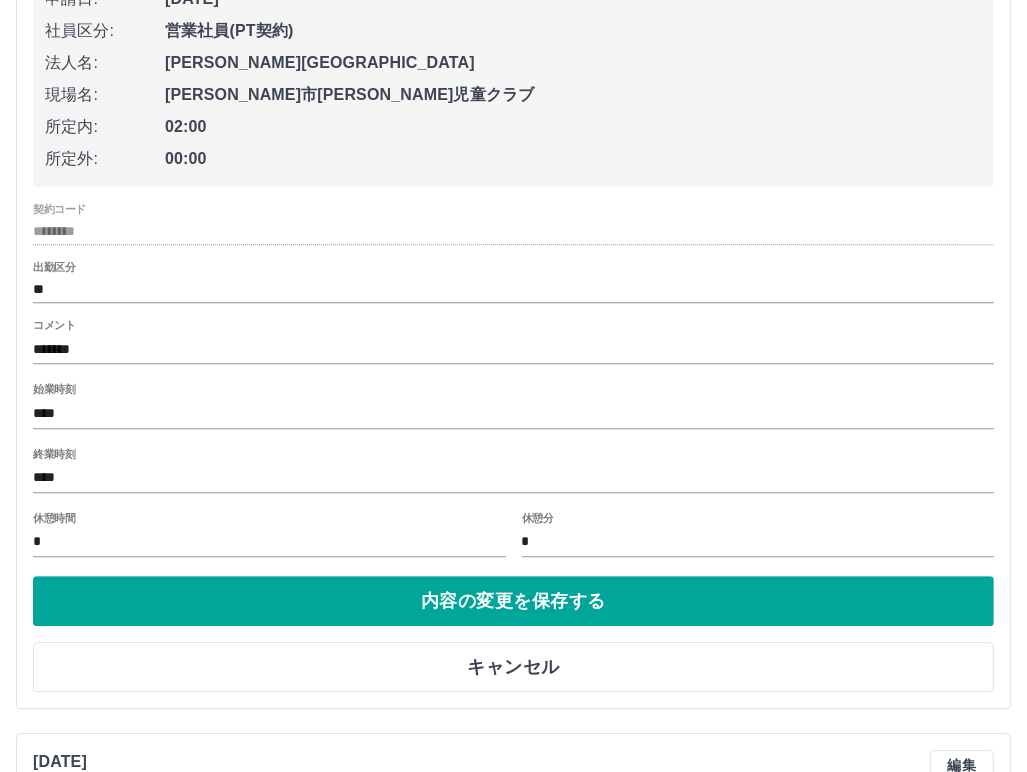 click on "****" at bounding box center [513, 478] 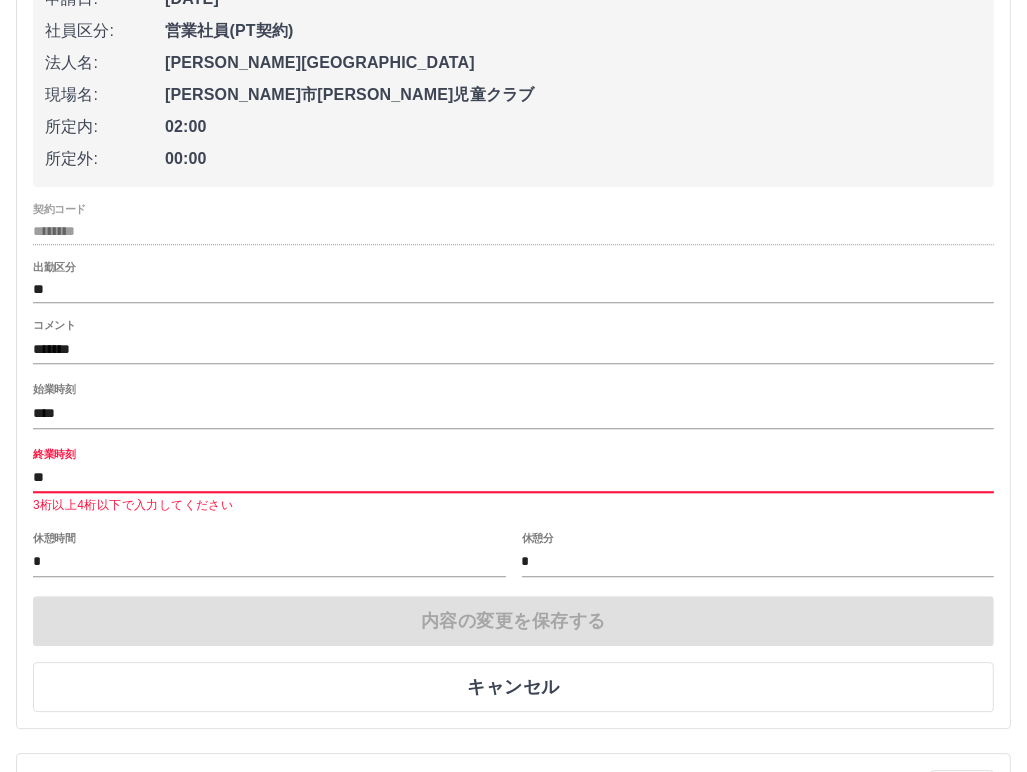 type on "*" 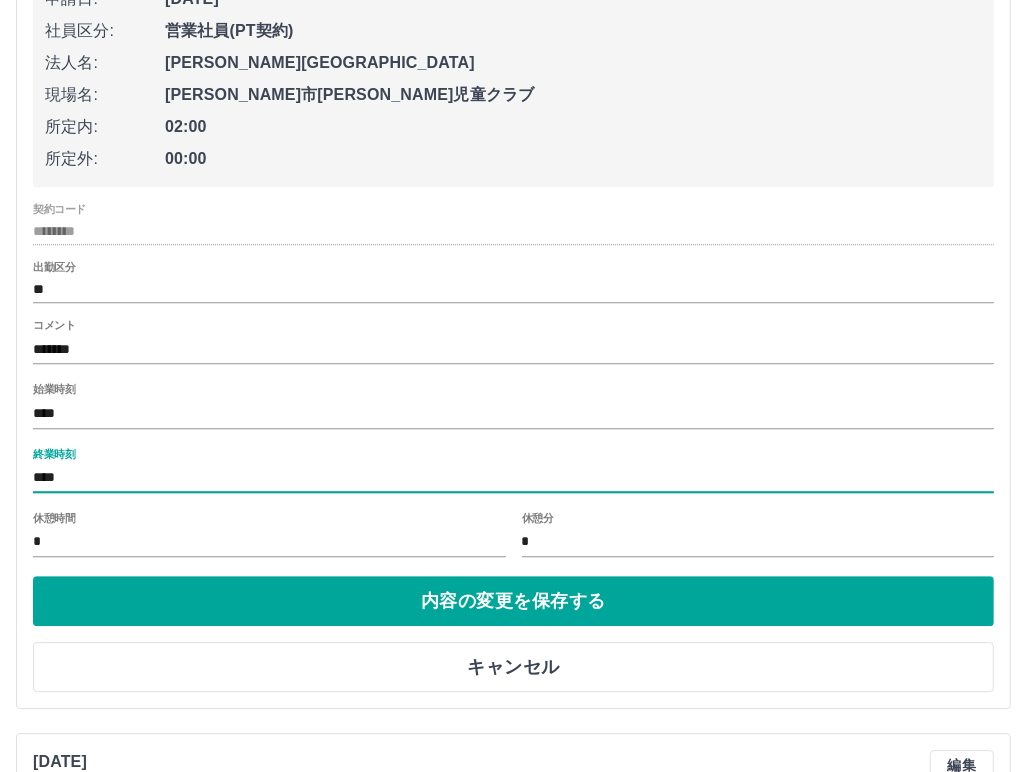 type on "****" 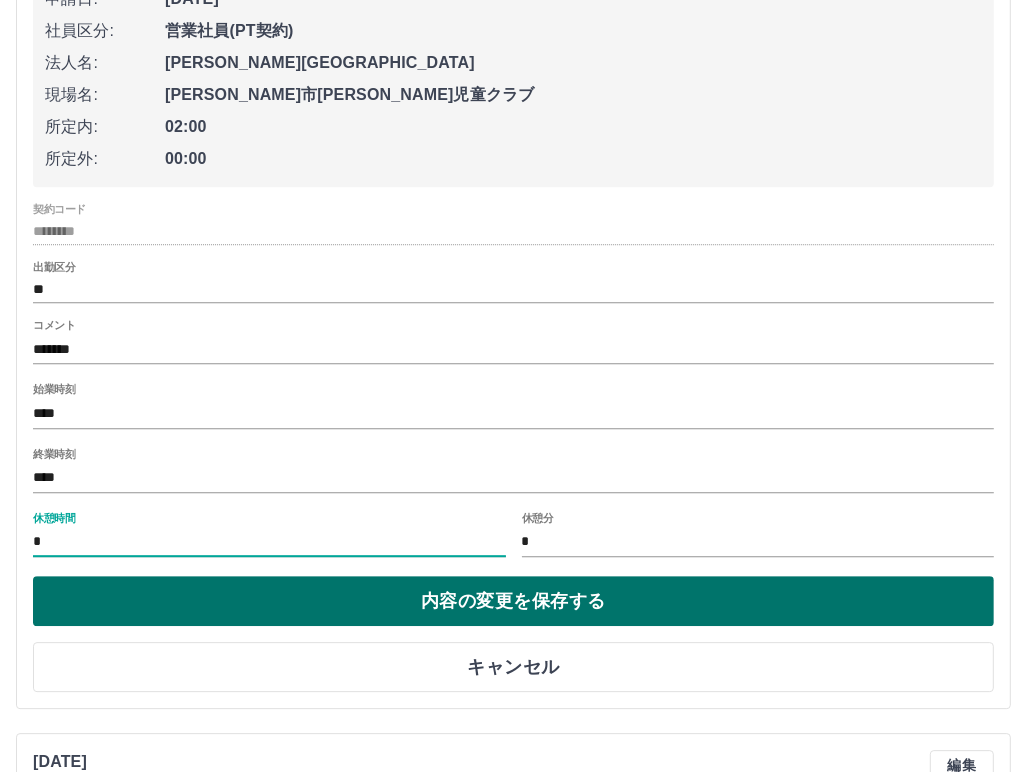 type on "*" 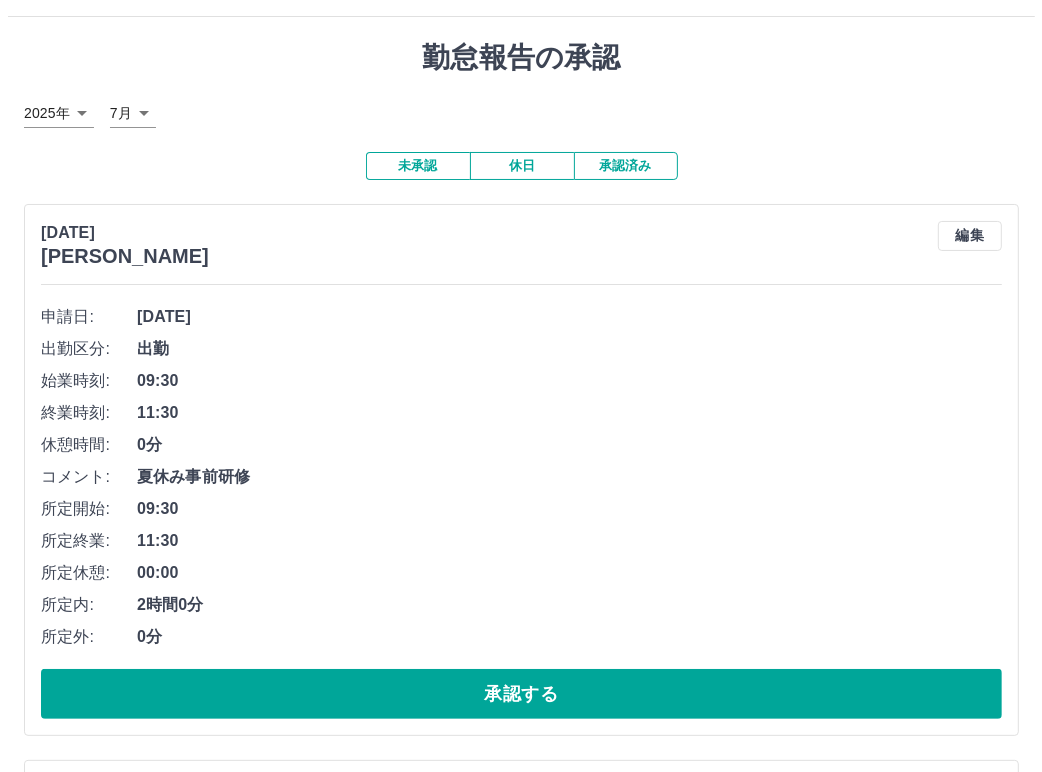 scroll, scrollTop: 0, scrollLeft: 0, axis: both 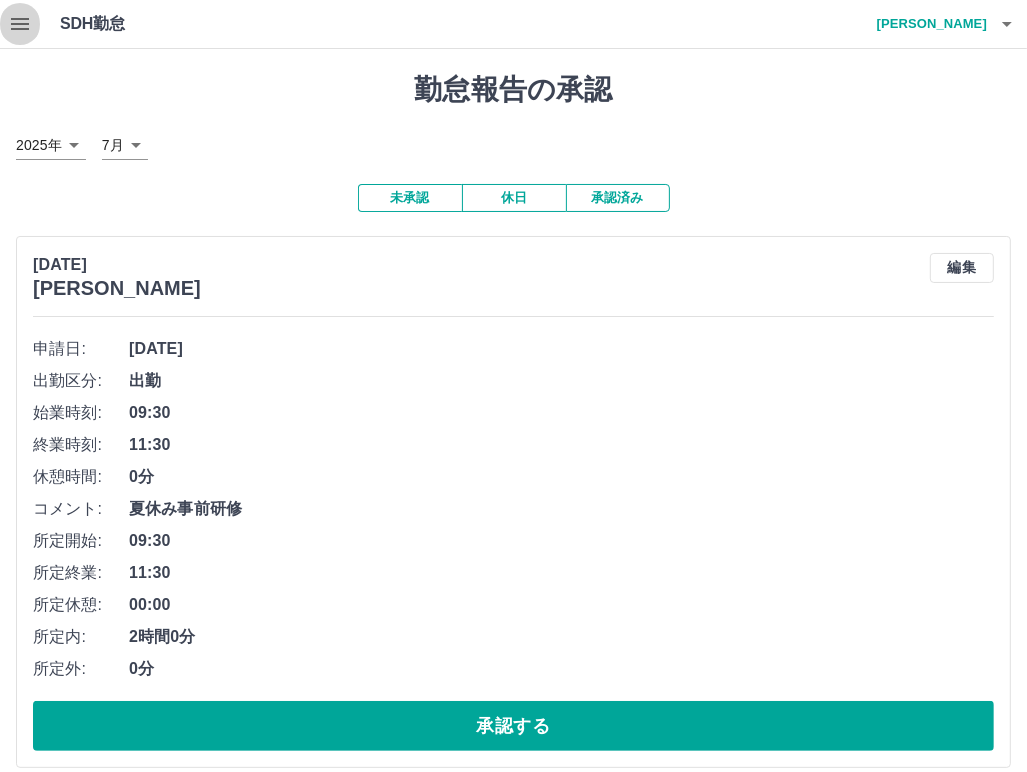 click 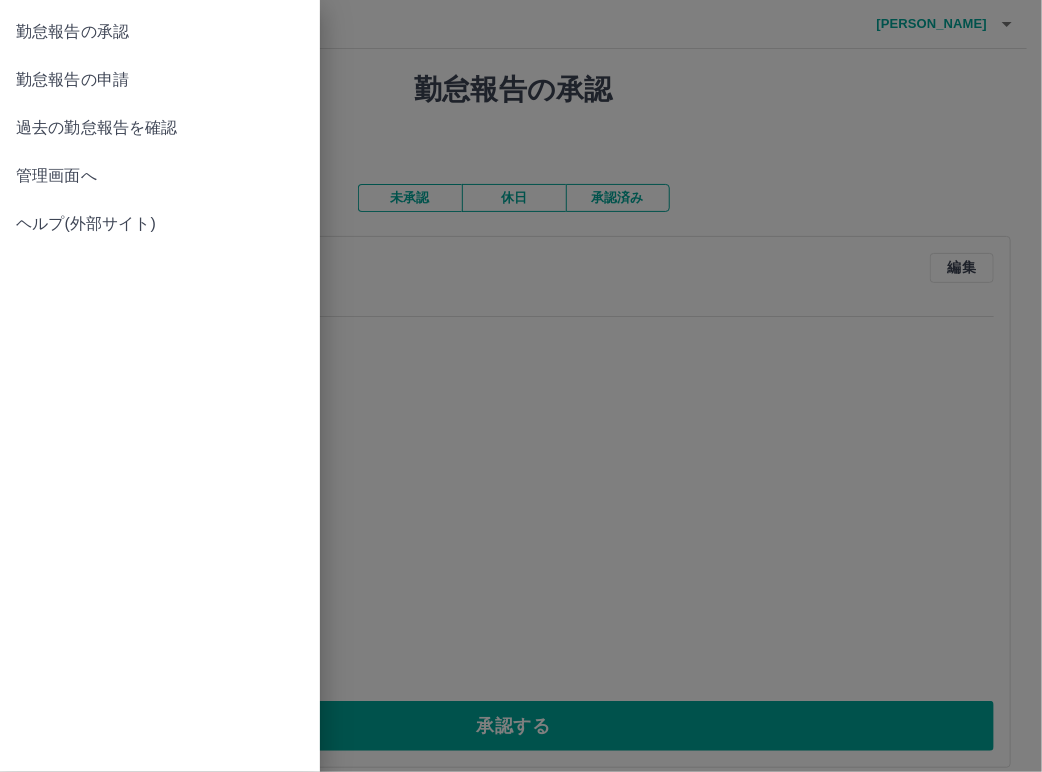 click on "勤怠報告の申請" at bounding box center (160, 80) 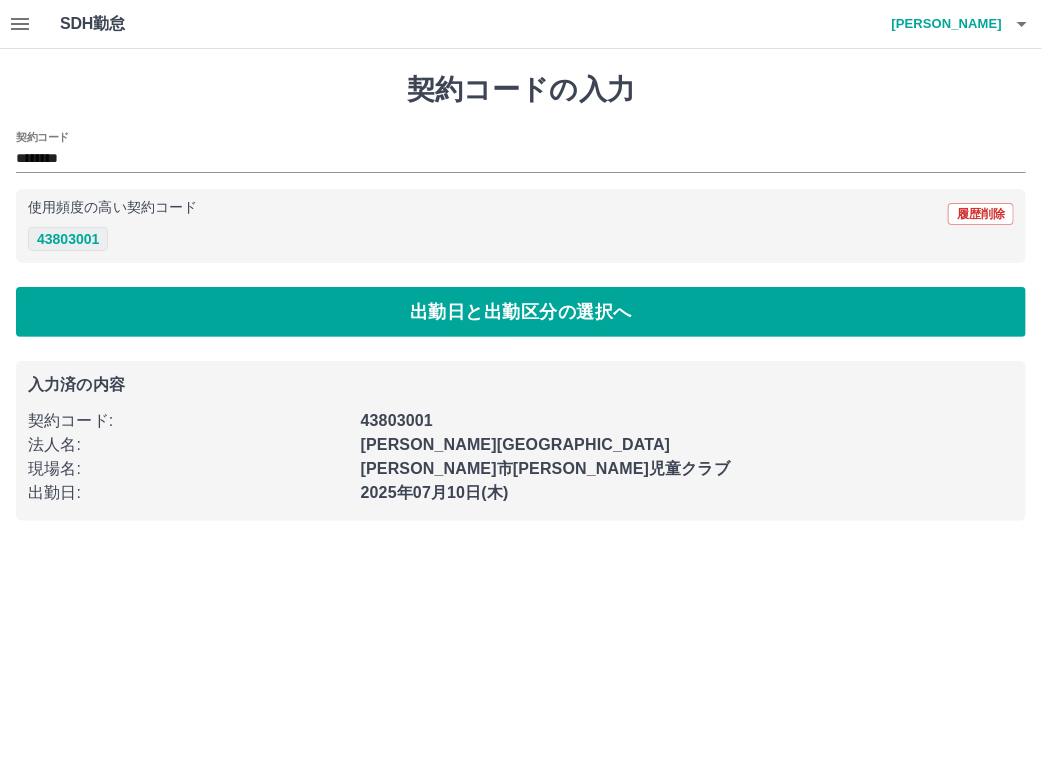 click on "43803001" at bounding box center [68, 239] 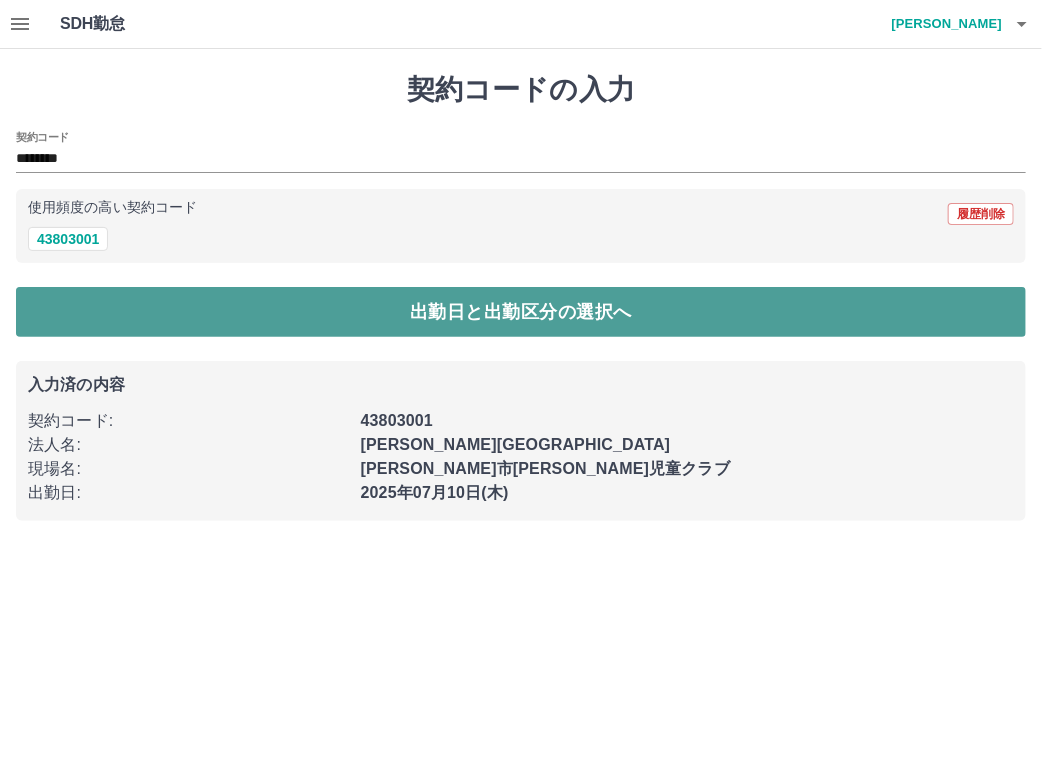 click on "出勤日と出勤区分の選択へ" at bounding box center (521, 312) 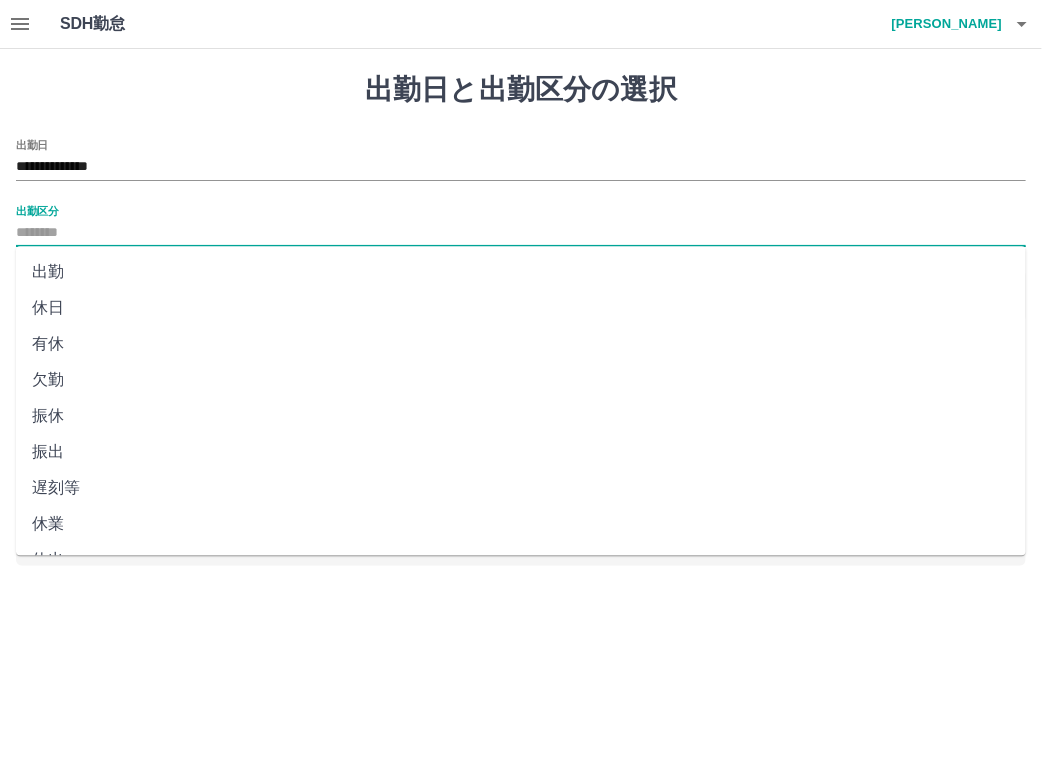 click on "出勤区分" at bounding box center (521, 233) 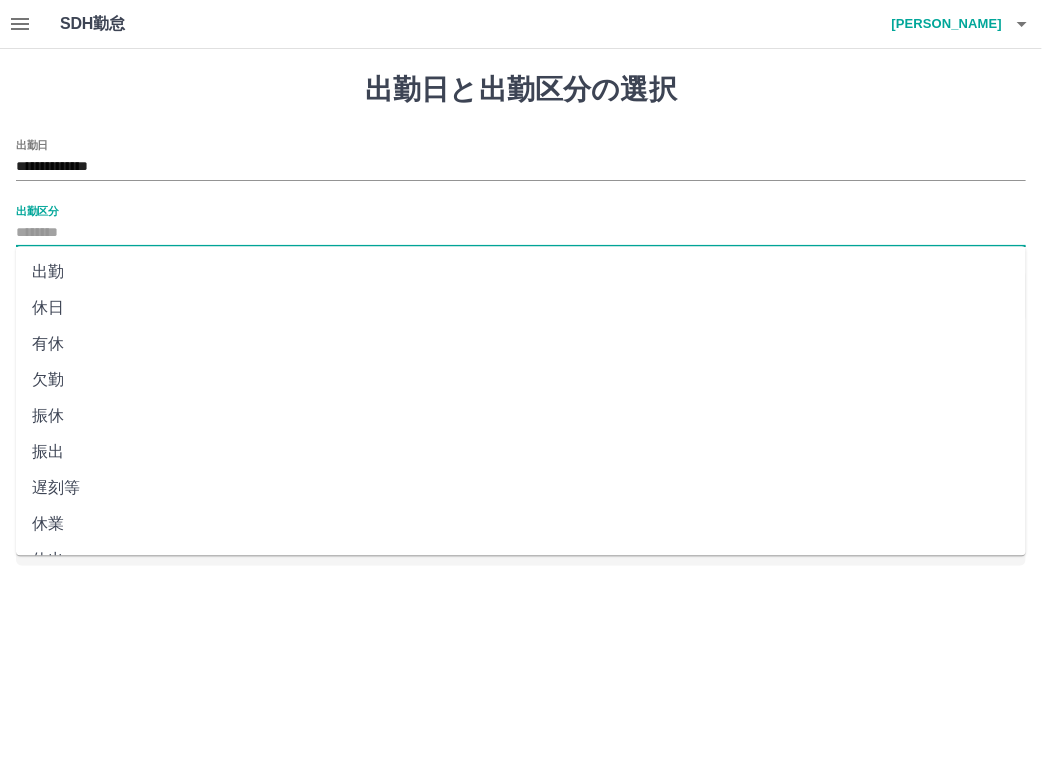 click on "出勤" at bounding box center (521, 272) 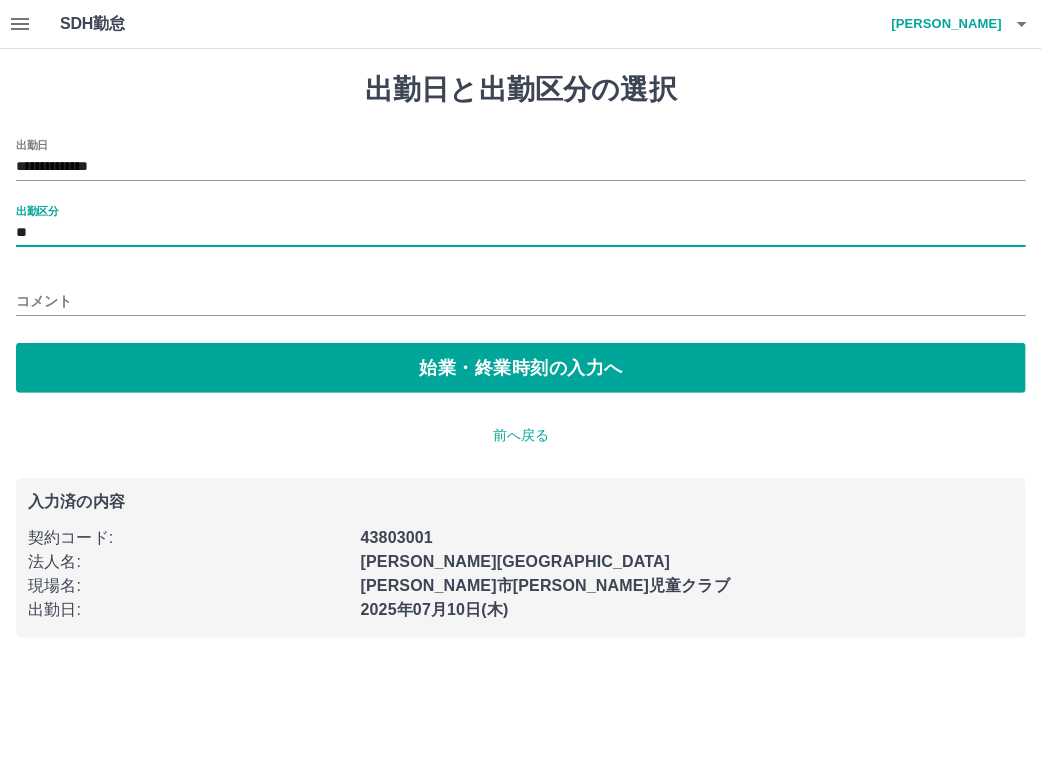 click on "コメント" at bounding box center (521, 301) 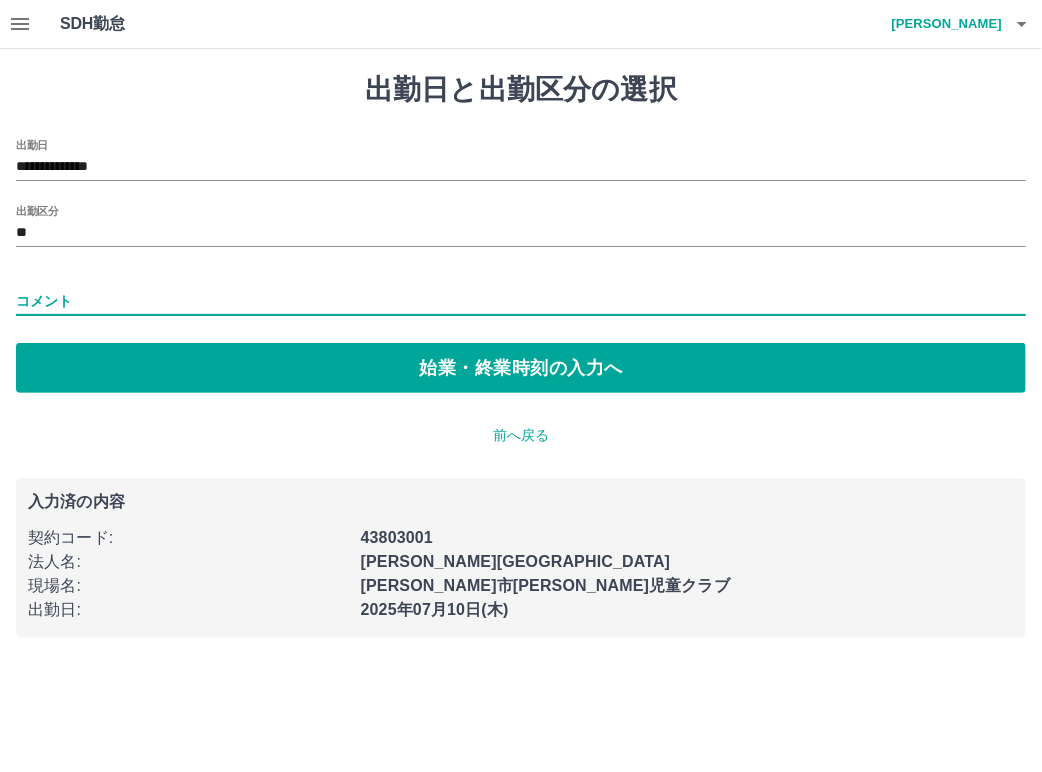 click on "コメント" at bounding box center [521, 301] 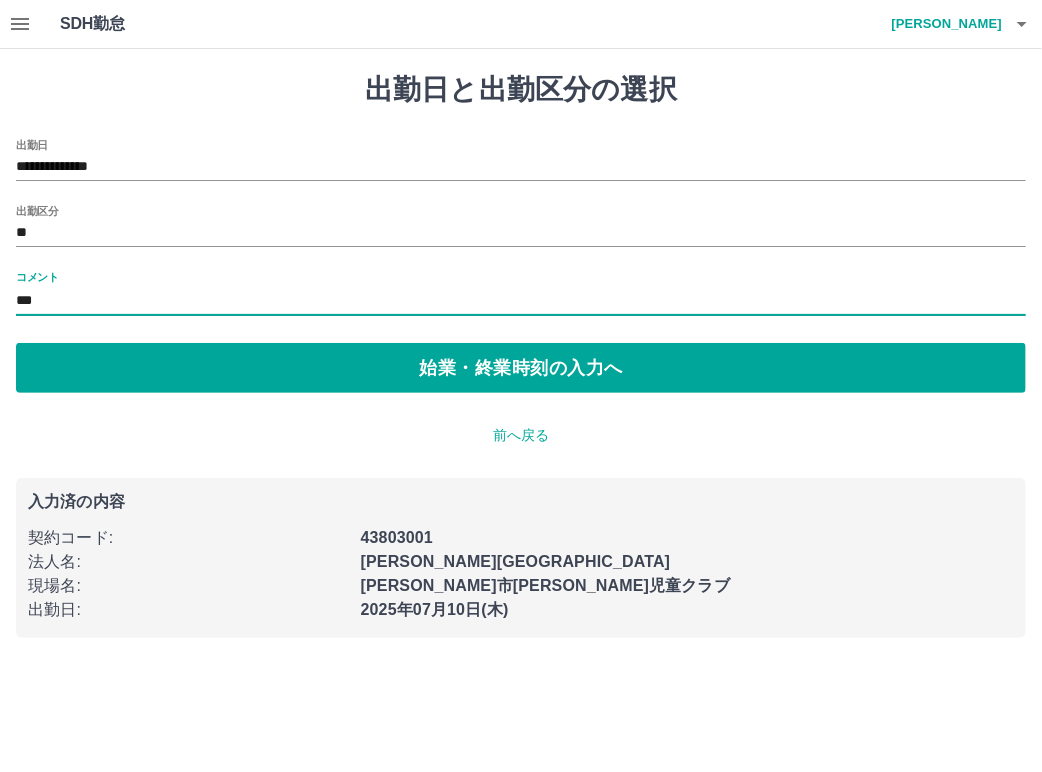 click on "**********" at bounding box center (521, 355) 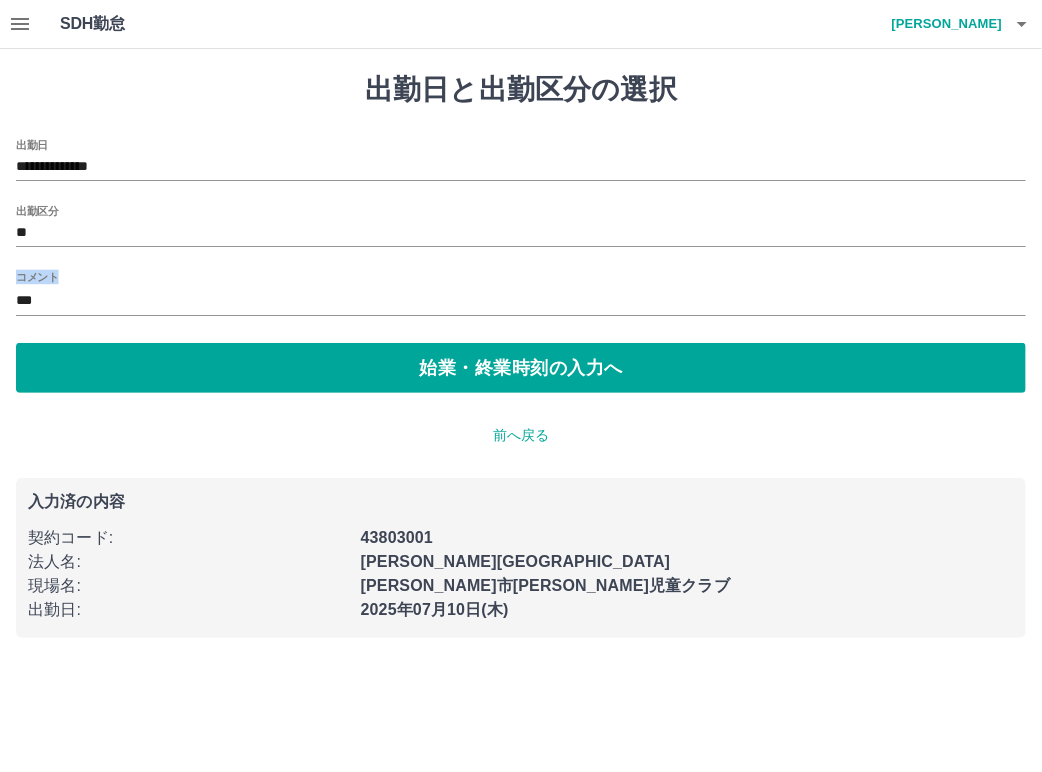 click on "**********" at bounding box center (521, 355) 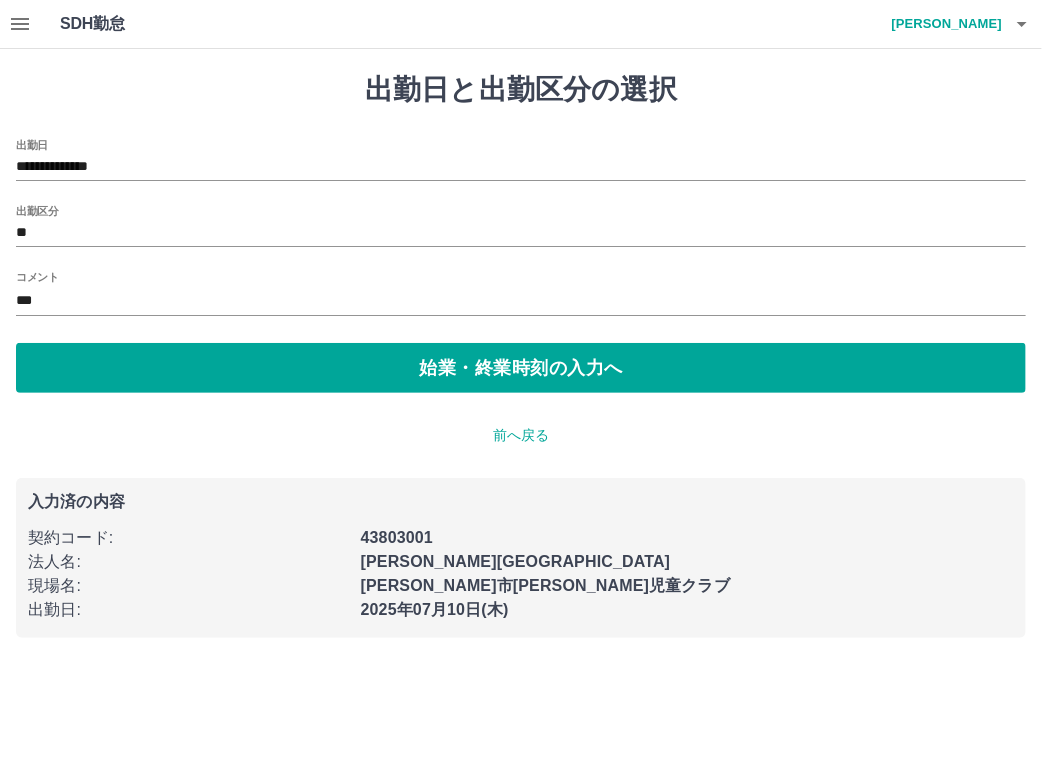 click on "**********" at bounding box center [521, 355] 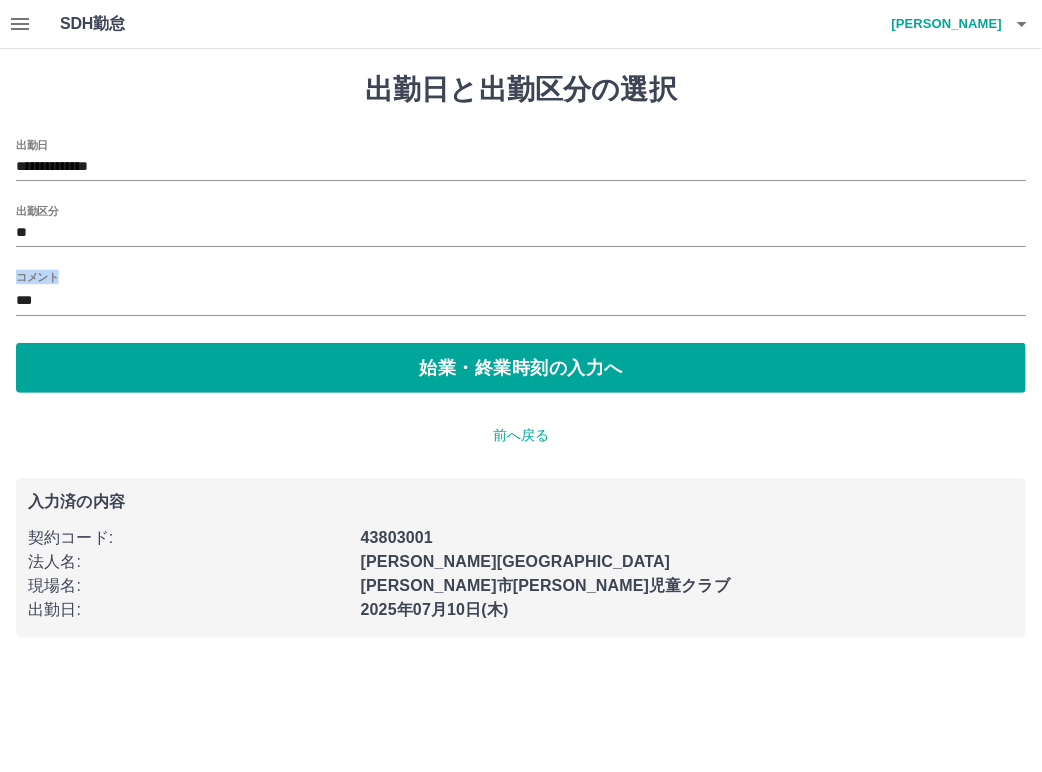 click on "**********" at bounding box center (521, 355) 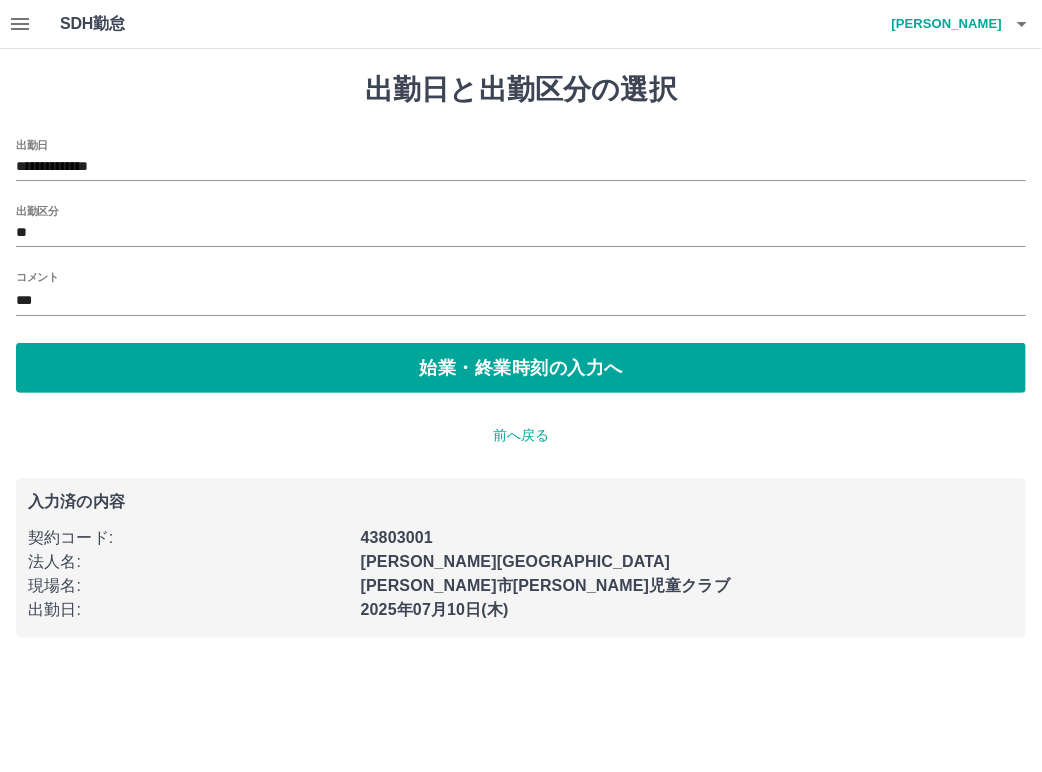 click on "***" at bounding box center (521, 301) 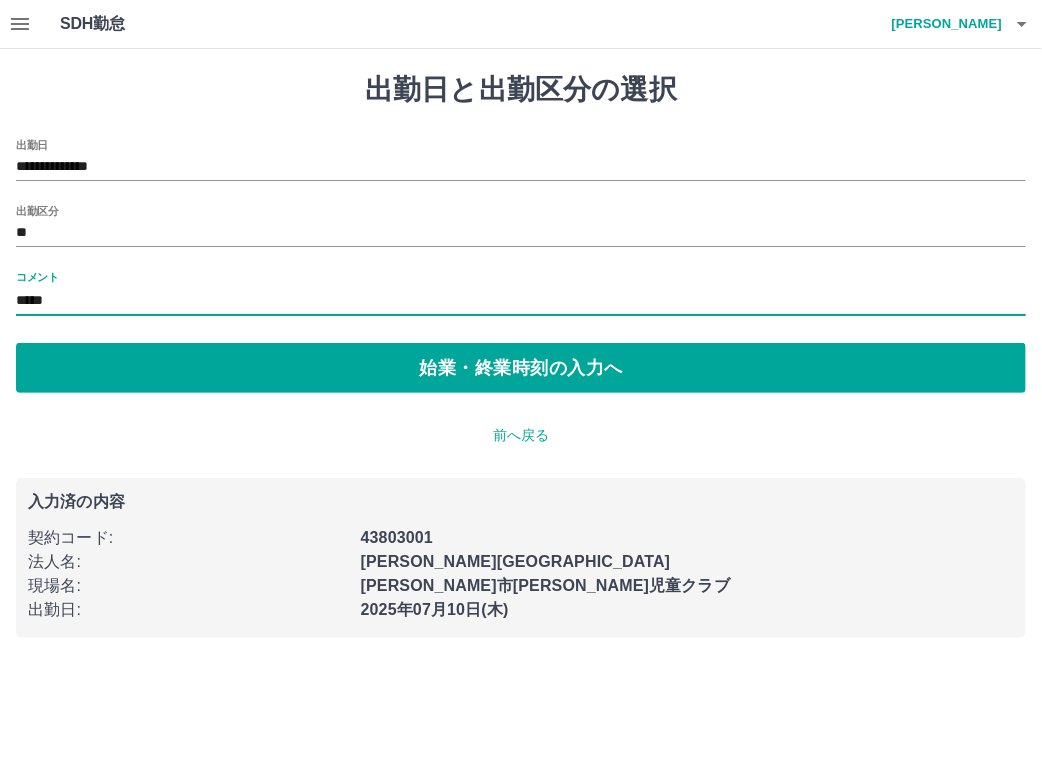 click on "*****" at bounding box center (521, 301) 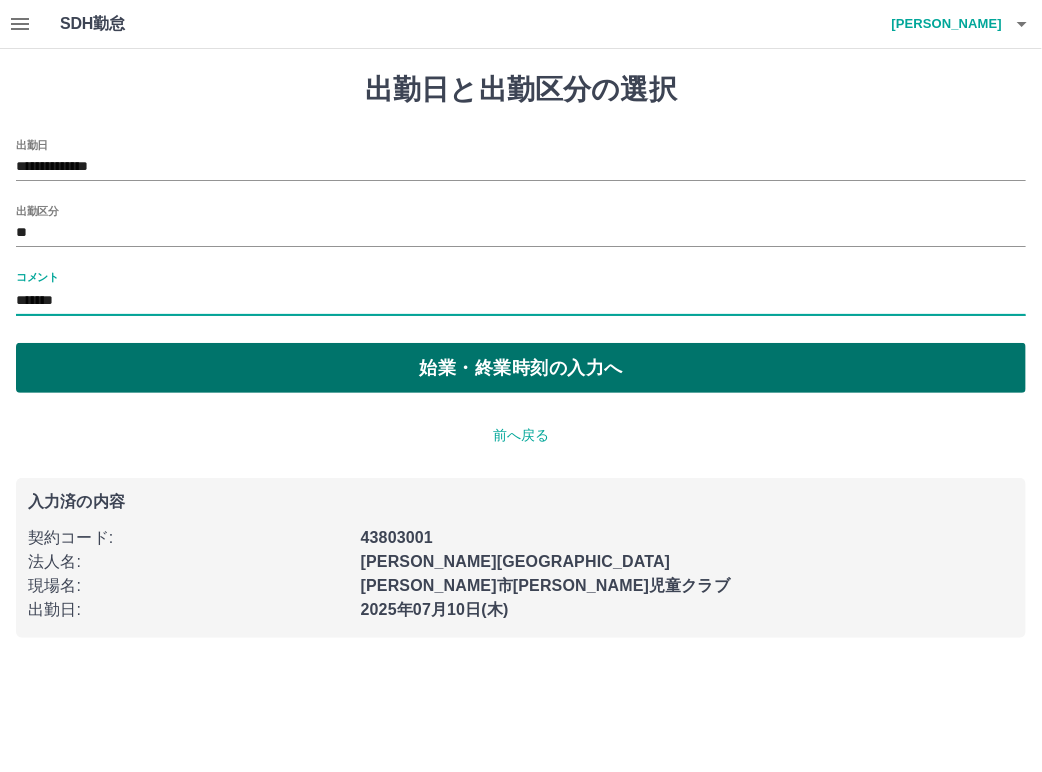 type on "*******" 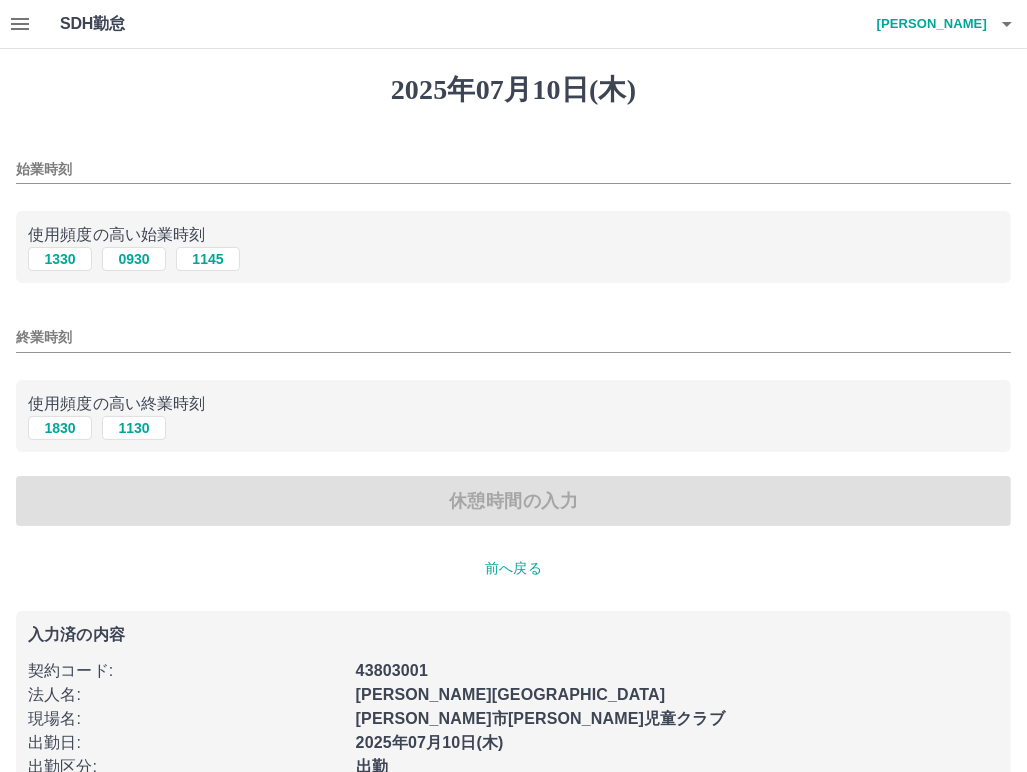 click on "始業時刻" at bounding box center (513, 169) 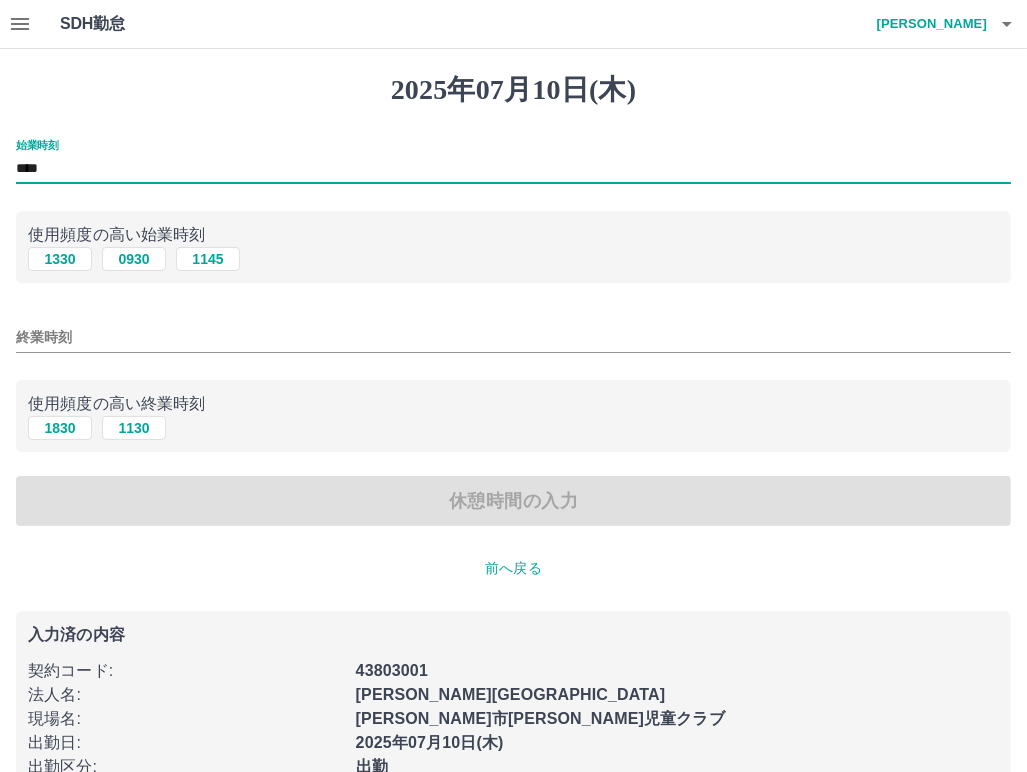 type on "****" 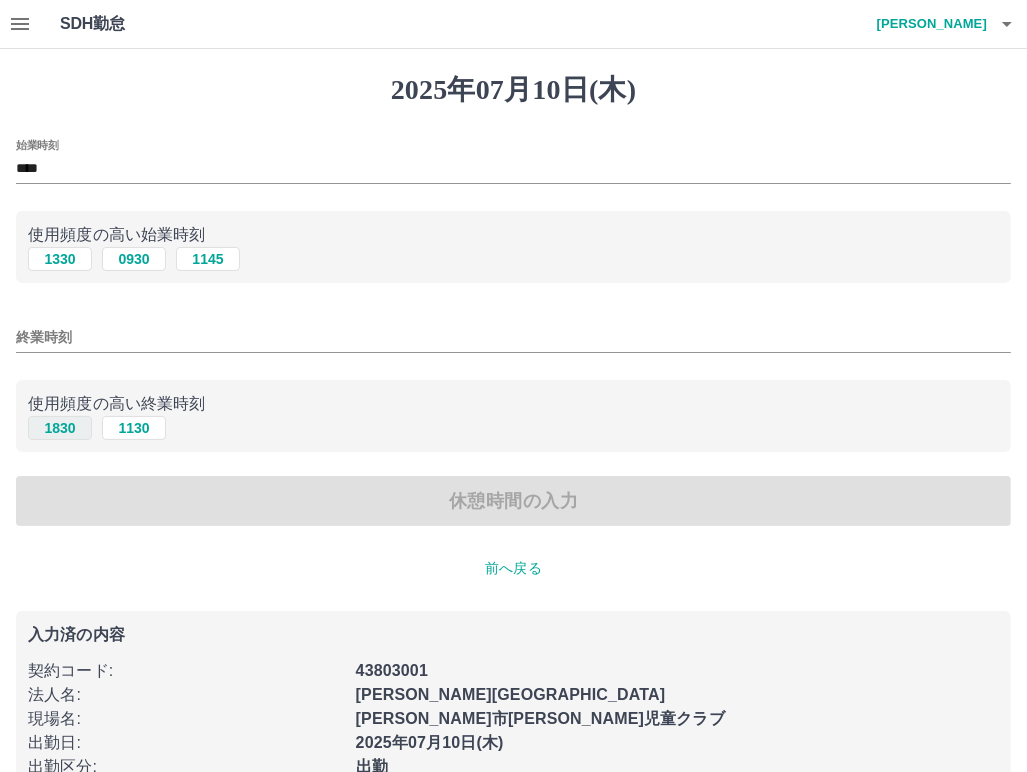 click on "1830" at bounding box center (60, 428) 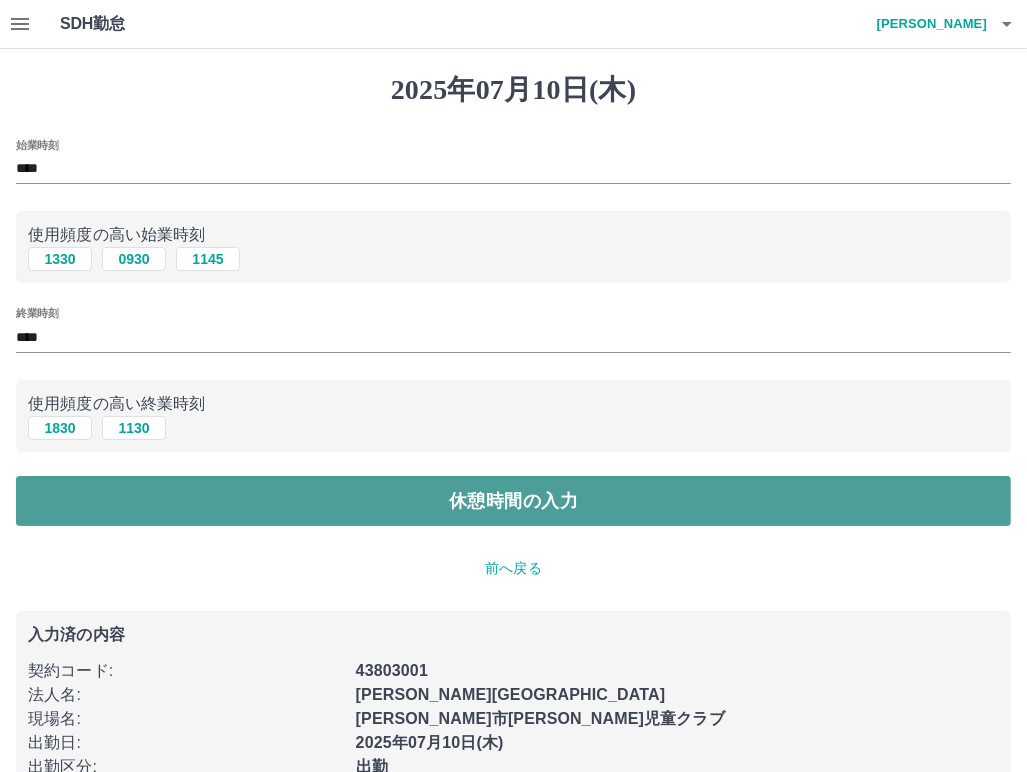 click on "休憩時間の入力" at bounding box center (513, 501) 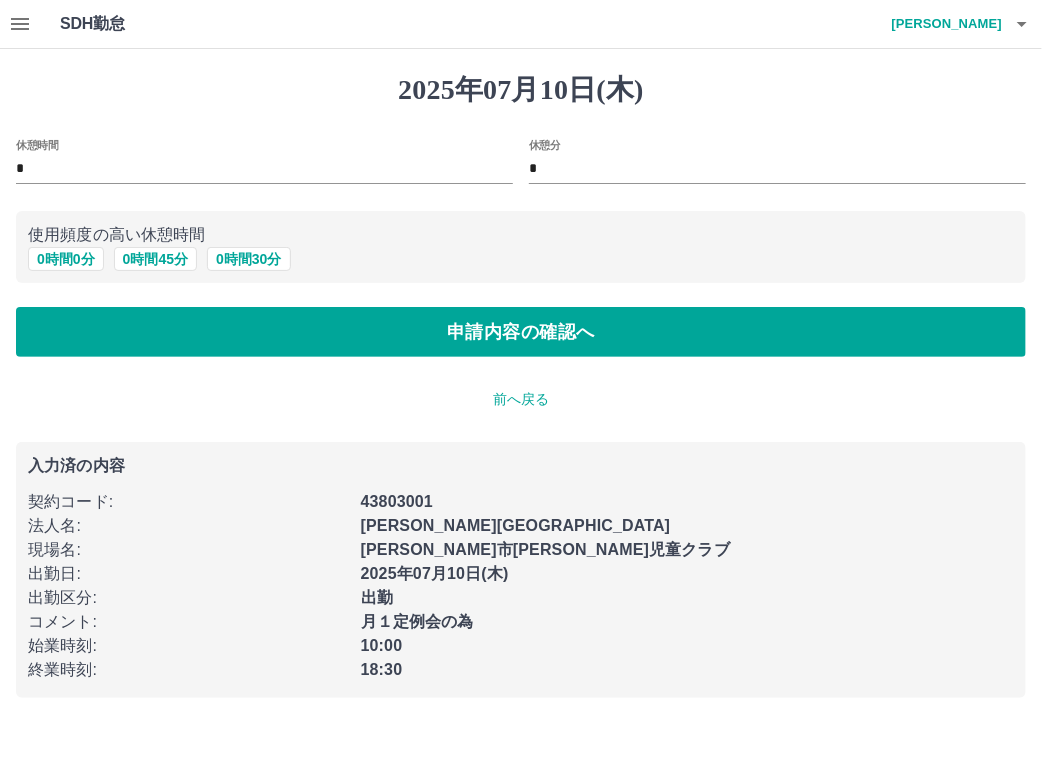 click on "*" at bounding box center (264, 169) 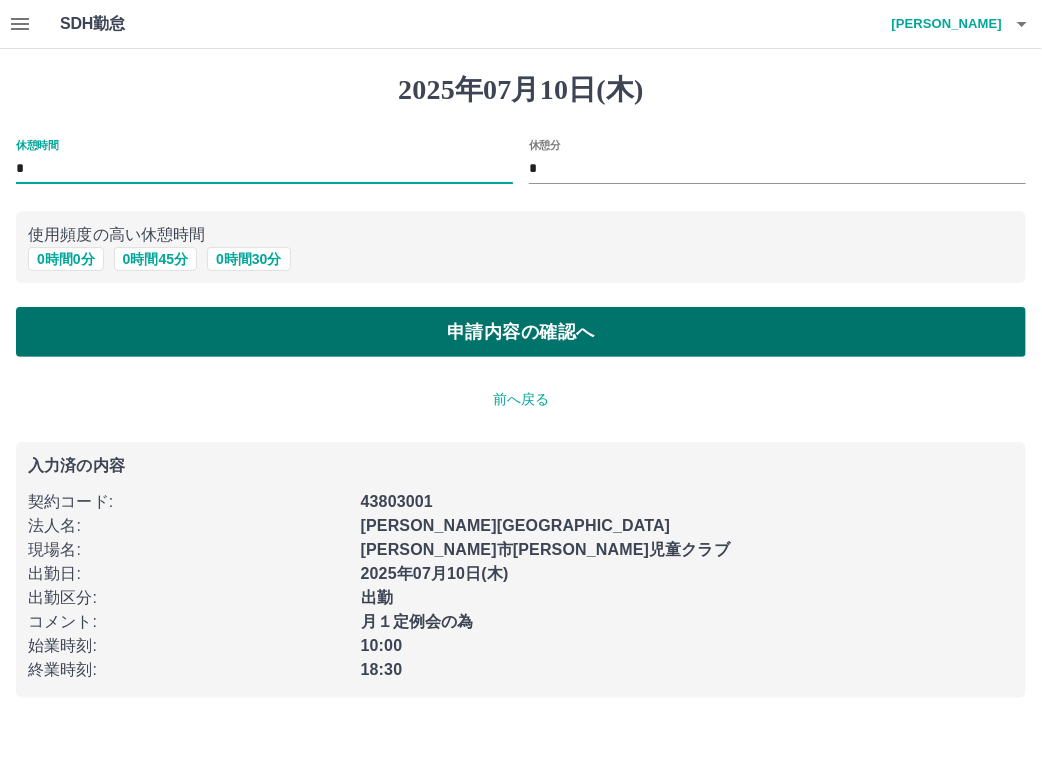 type on "*" 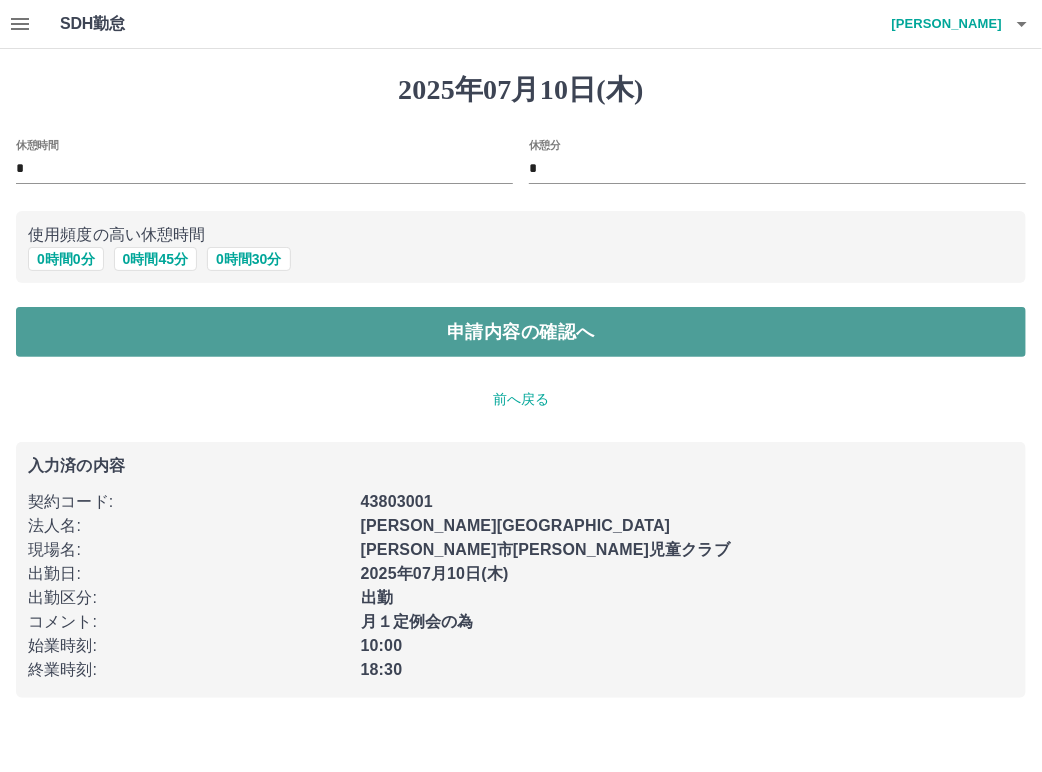 click on "申請内容の確認へ" at bounding box center [521, 332] 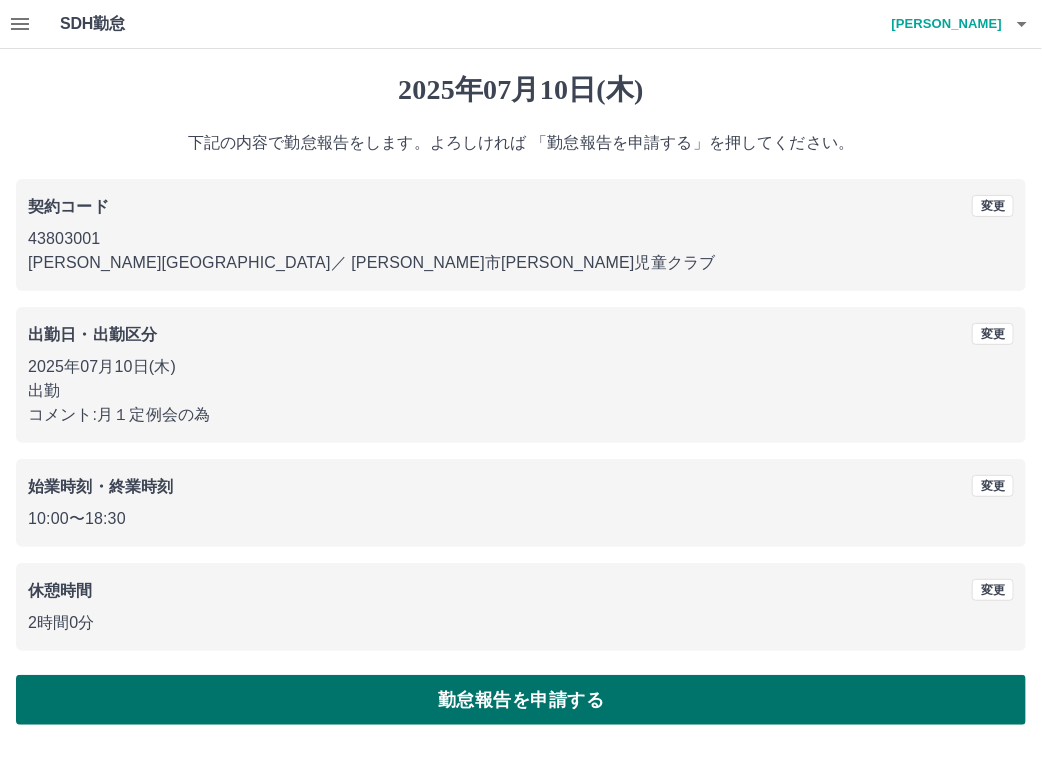 click on "勤怠報告を申請する" at bounding box center (521, 700) 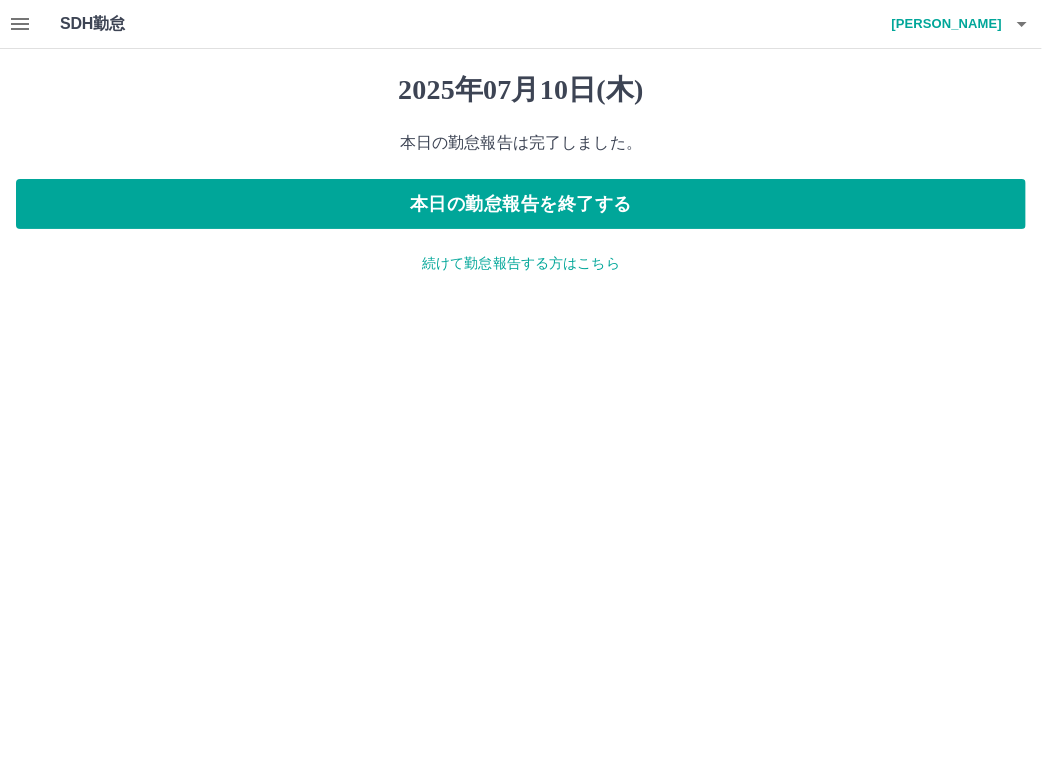 click 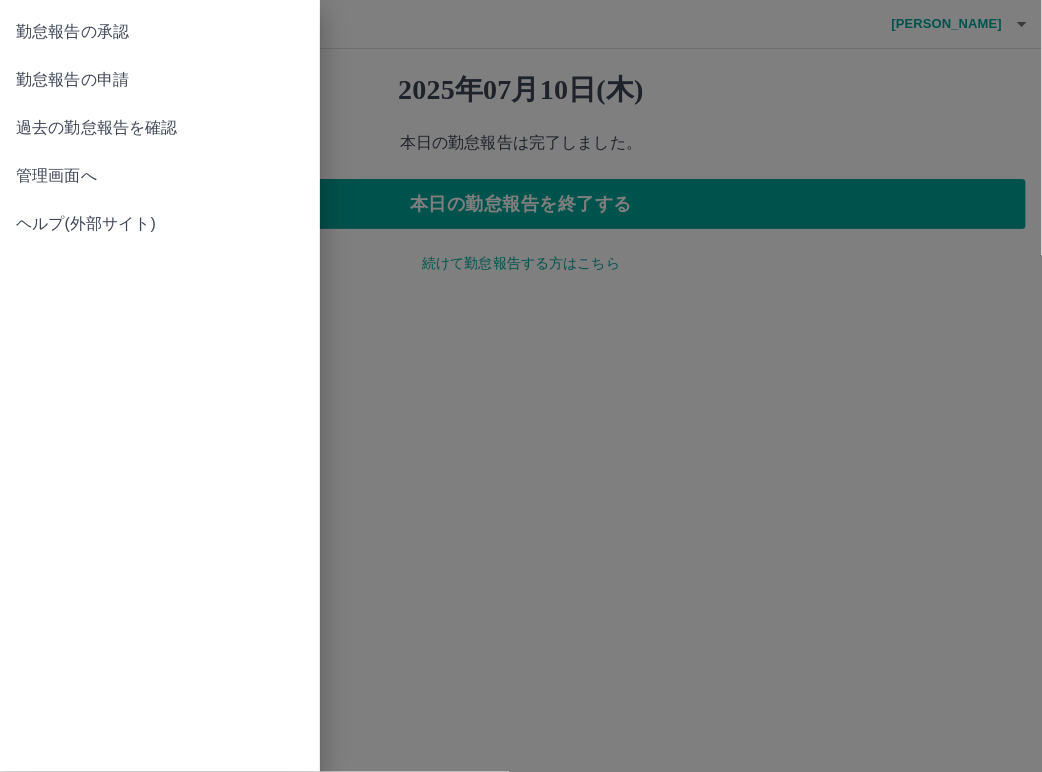 click on "勤怠報告の承認" at bounding box center (160, 32) 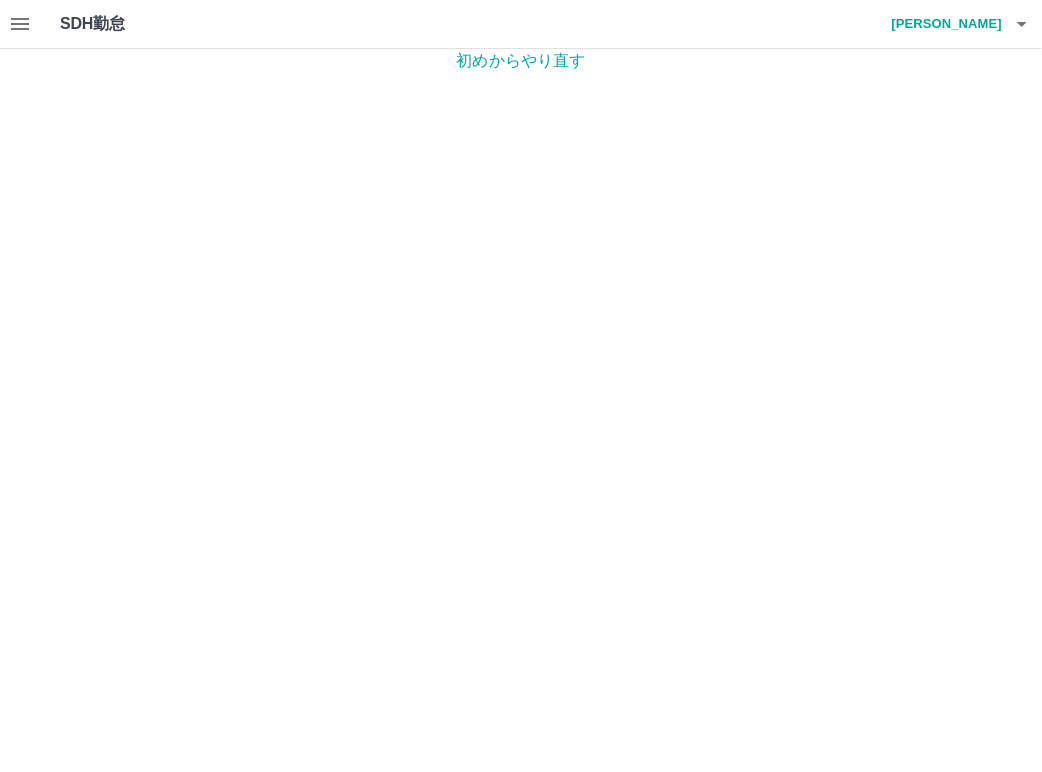 click on "初めからやり直す" at bounding box center (521, 61) 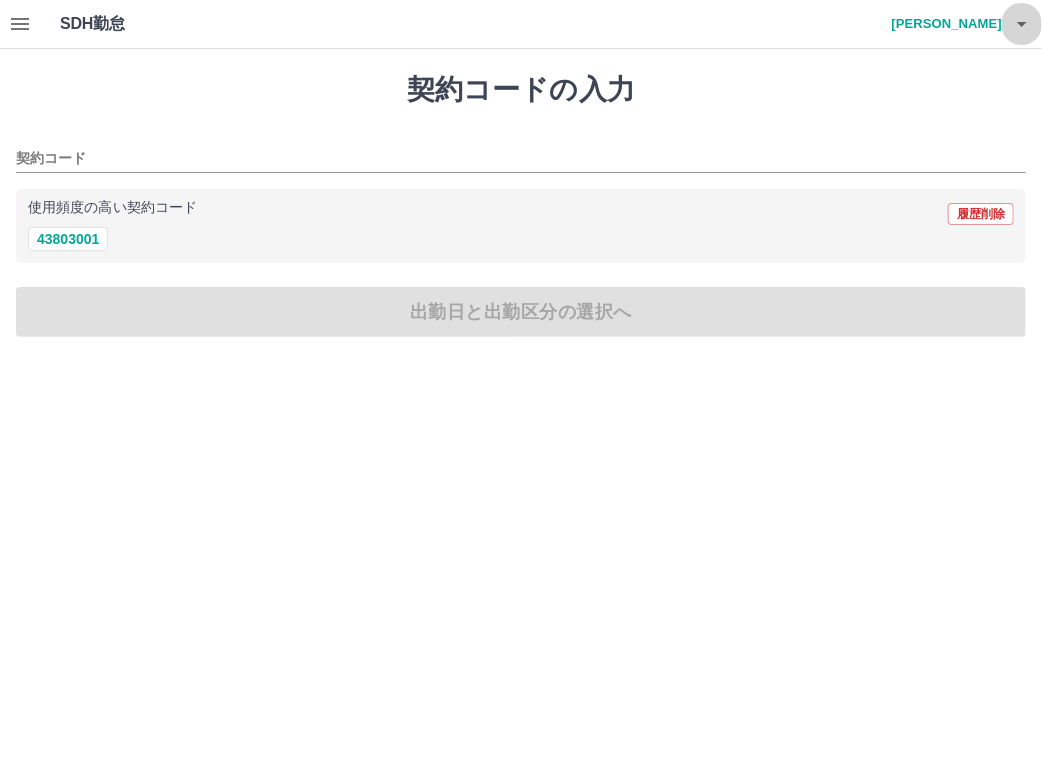 click 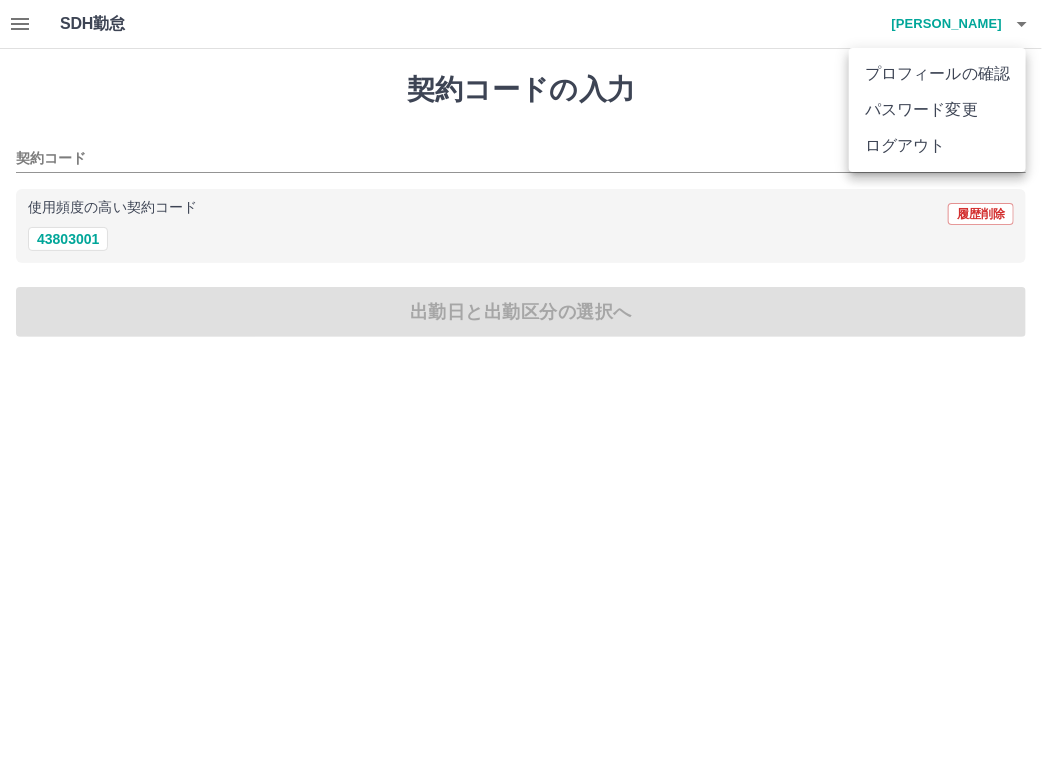 click on "ログアウト" at bounding box center [937, 146] 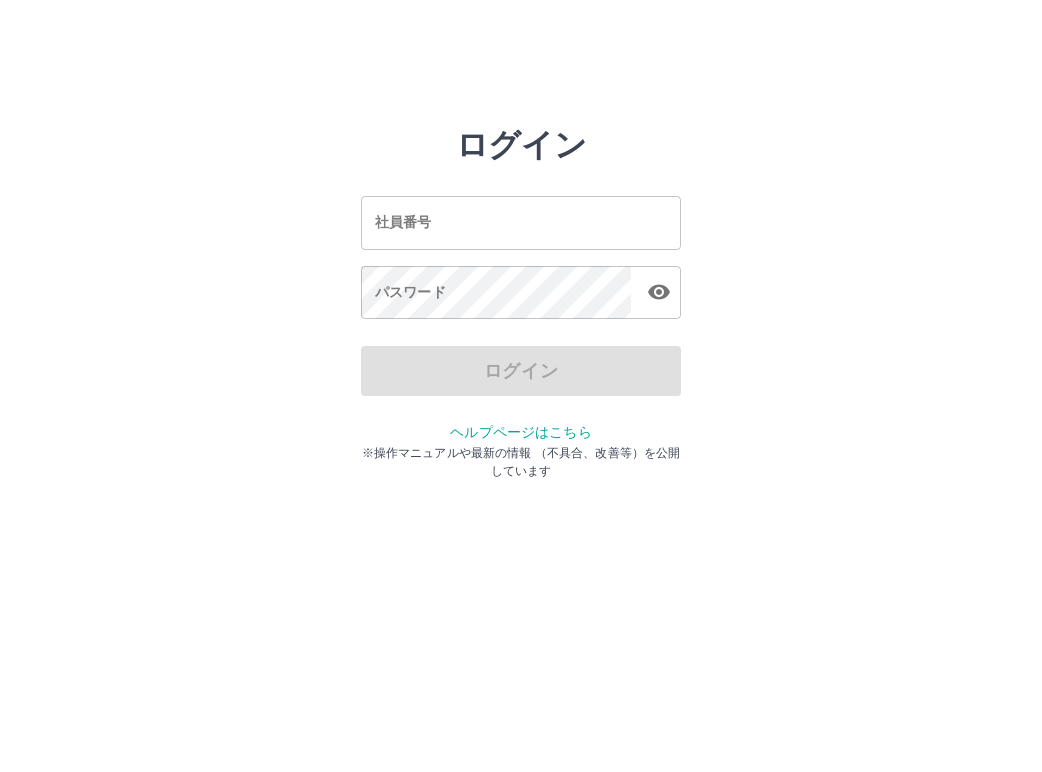 scroll, scrollTop: 0, scrollLeft: 0, axis: both 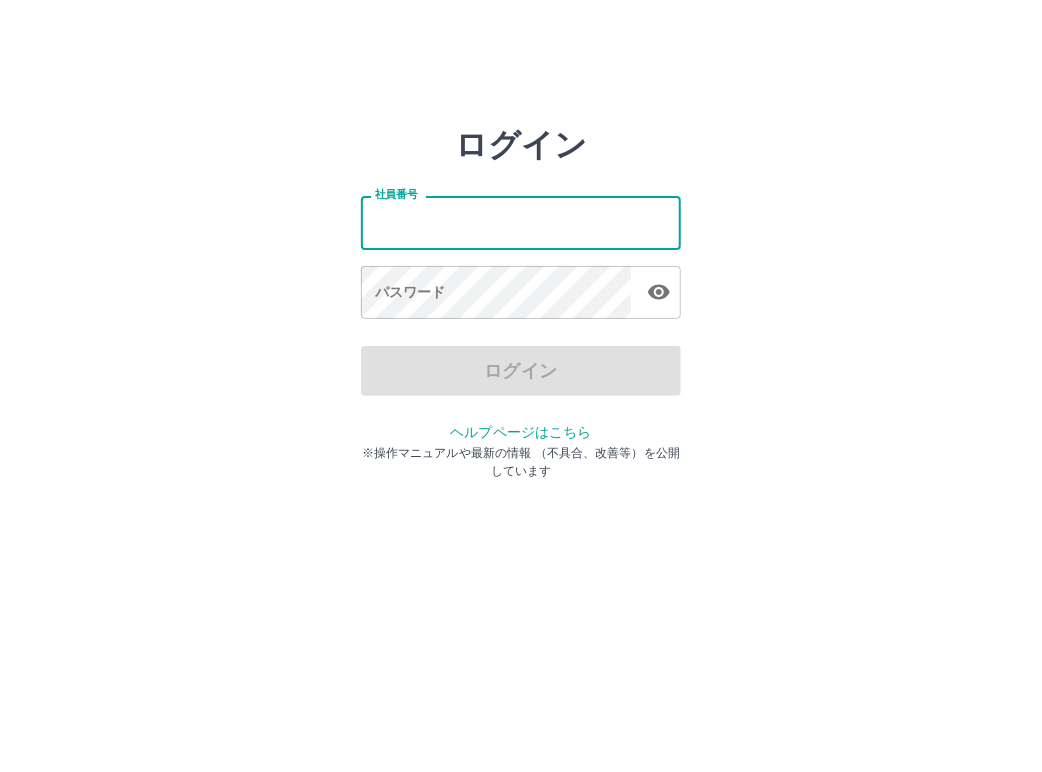 click on "社員番号" at bounding box center [521, 222] 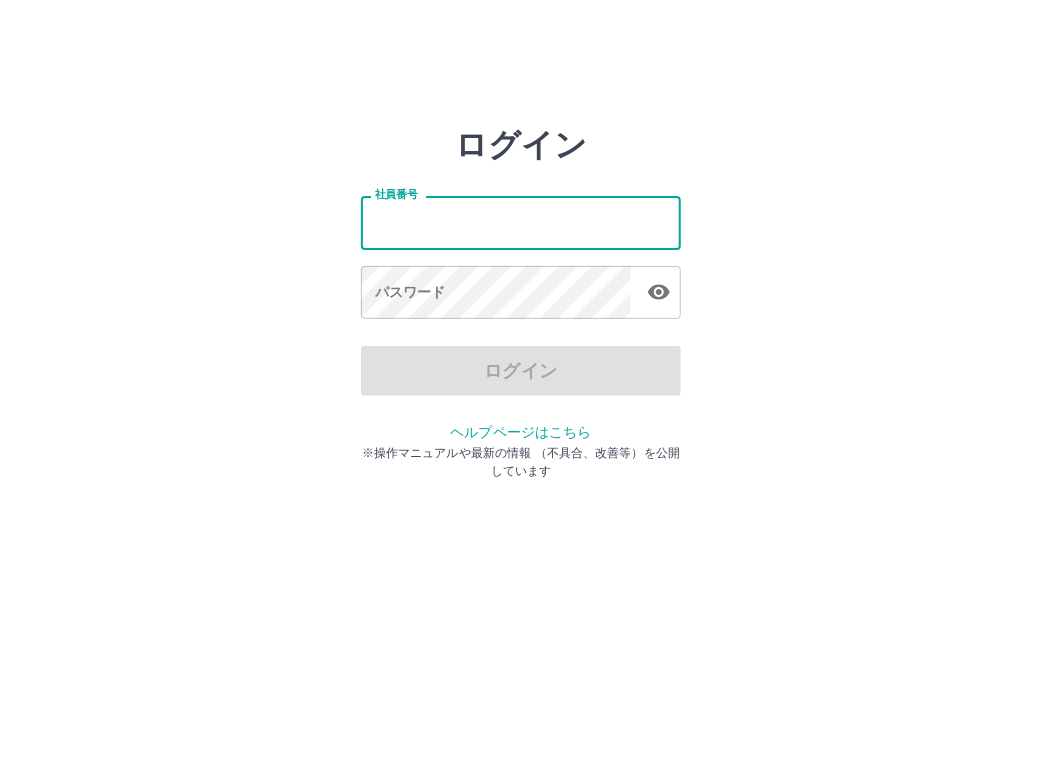 type on "*******" 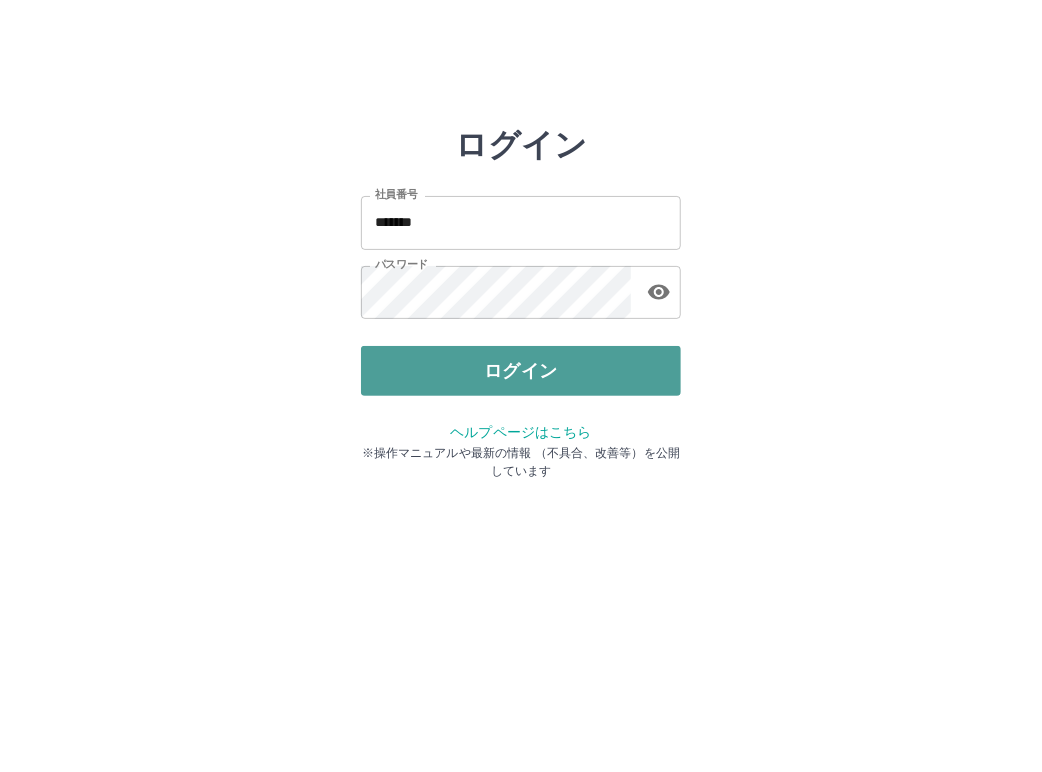 click on "ログイン" at bounding box center [521, 371] 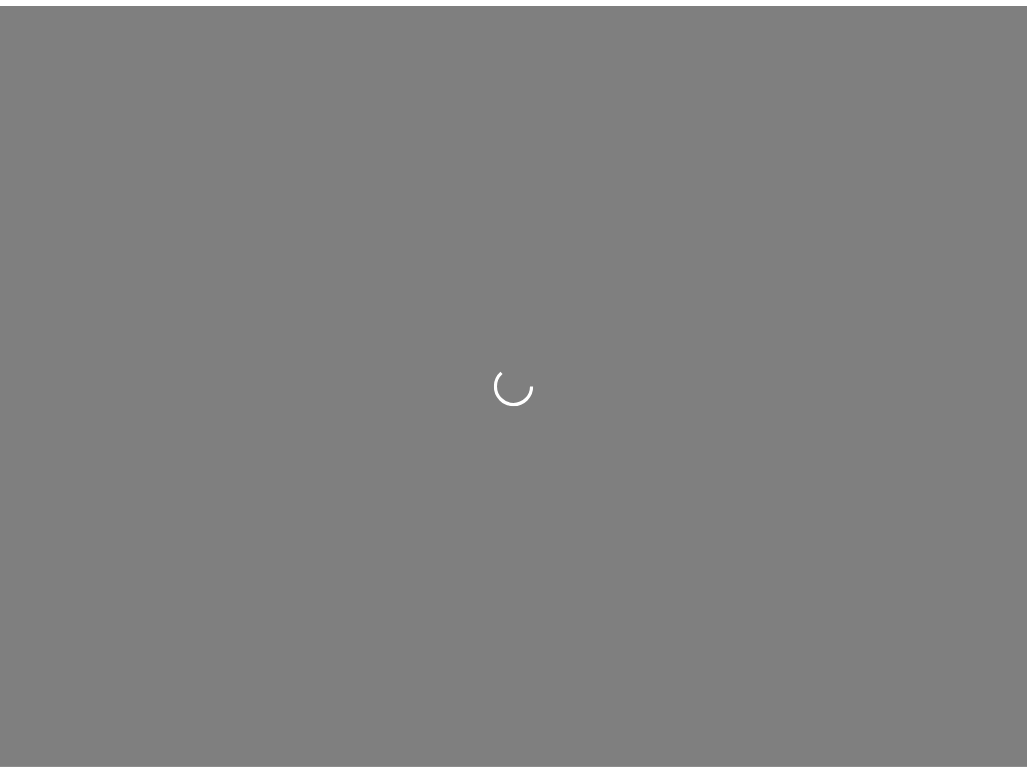 scroll, scrollTop: 0, scrollLeft: 0, axis: both 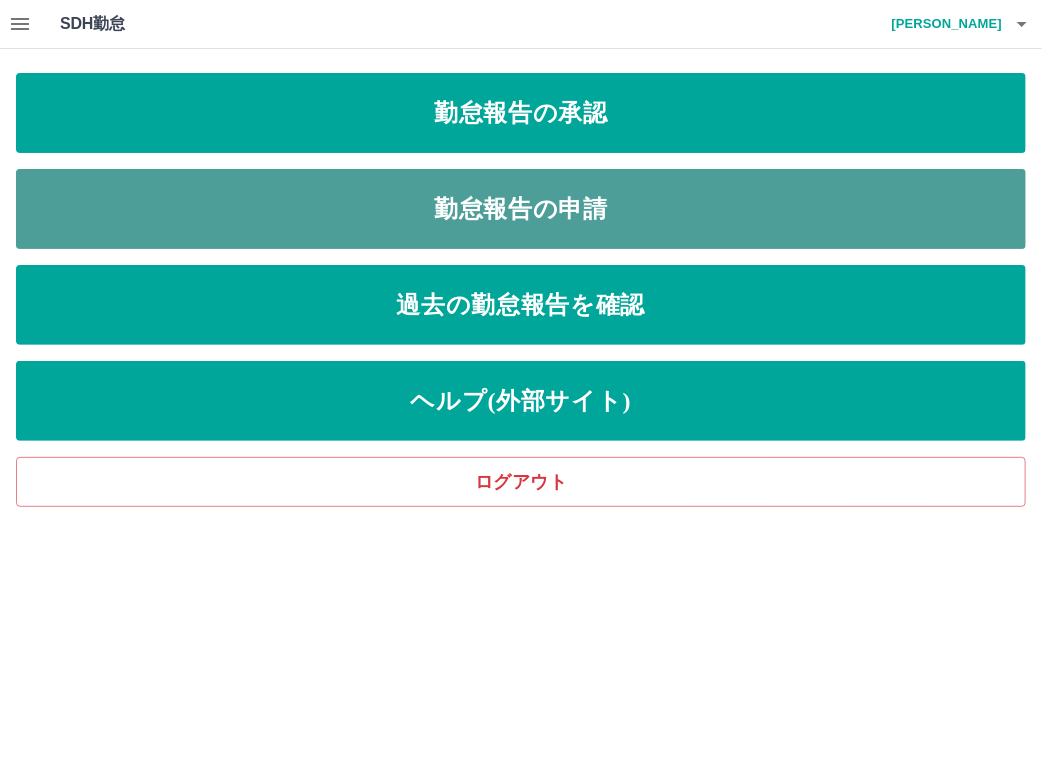 click on "勤怠報告の申請" at bounding box center (521, 209) 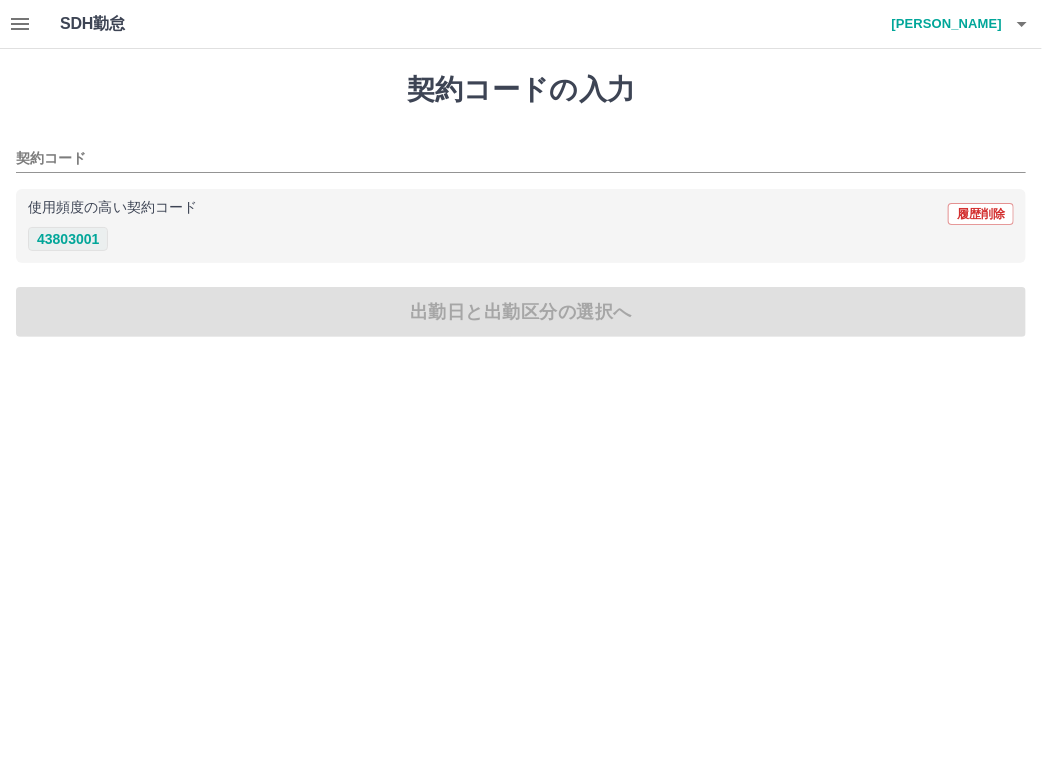 click on "43803001" at bounding box center (68, 239) 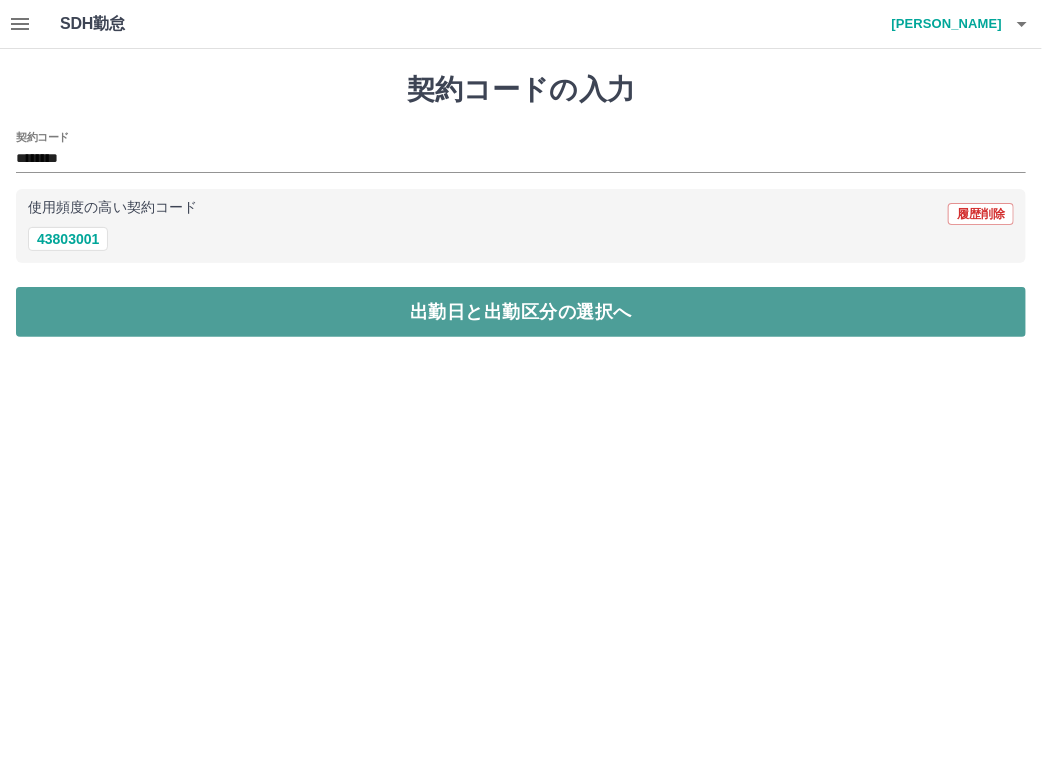 click on "出勤日と出勤区分の選択へ" at bounding box center [521, 312] 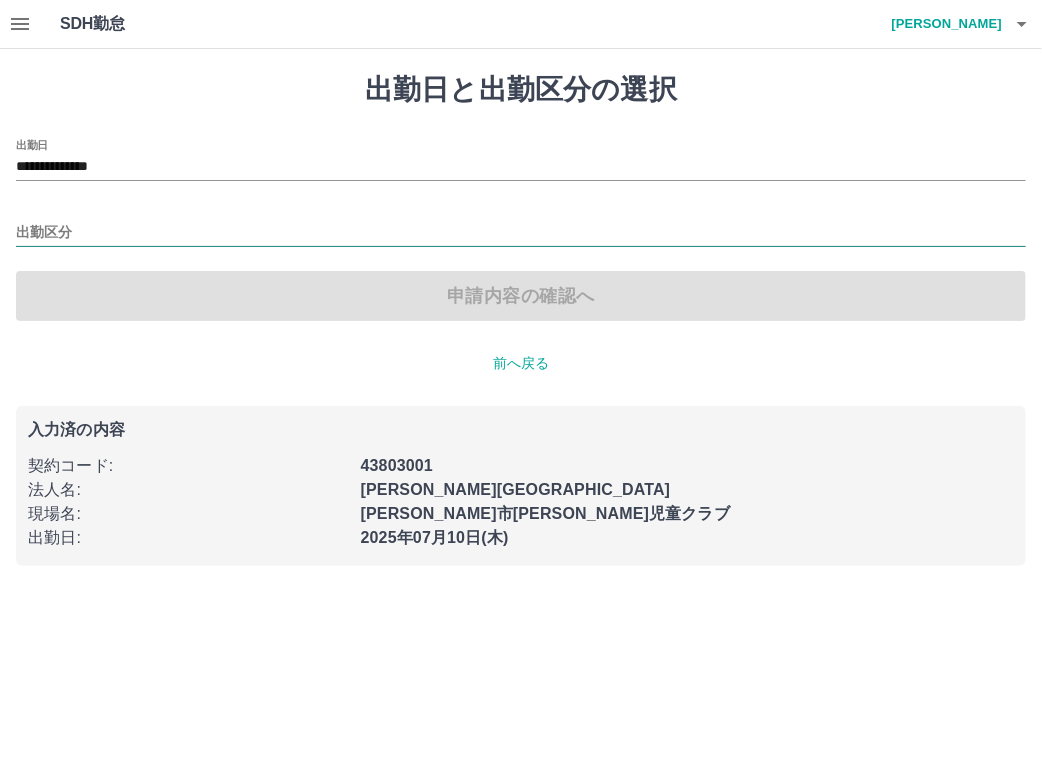 click on "出勤区分" at bounding box center (521, 233) 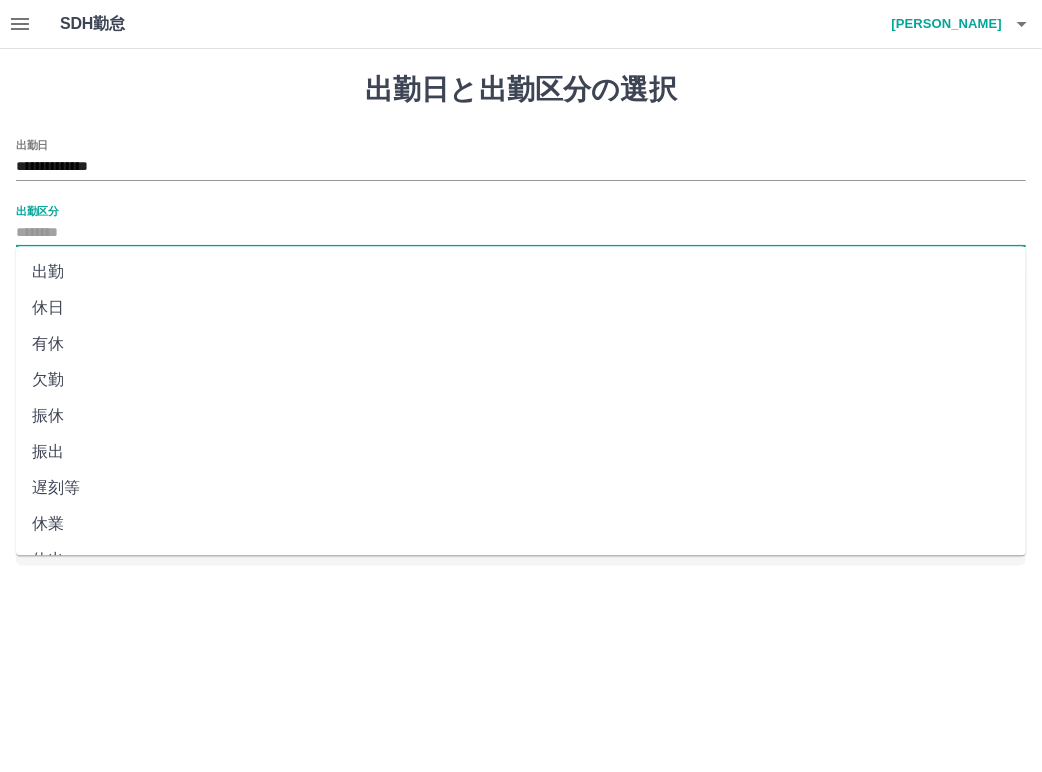 click on "出勤" at bounding box center [521, 272] 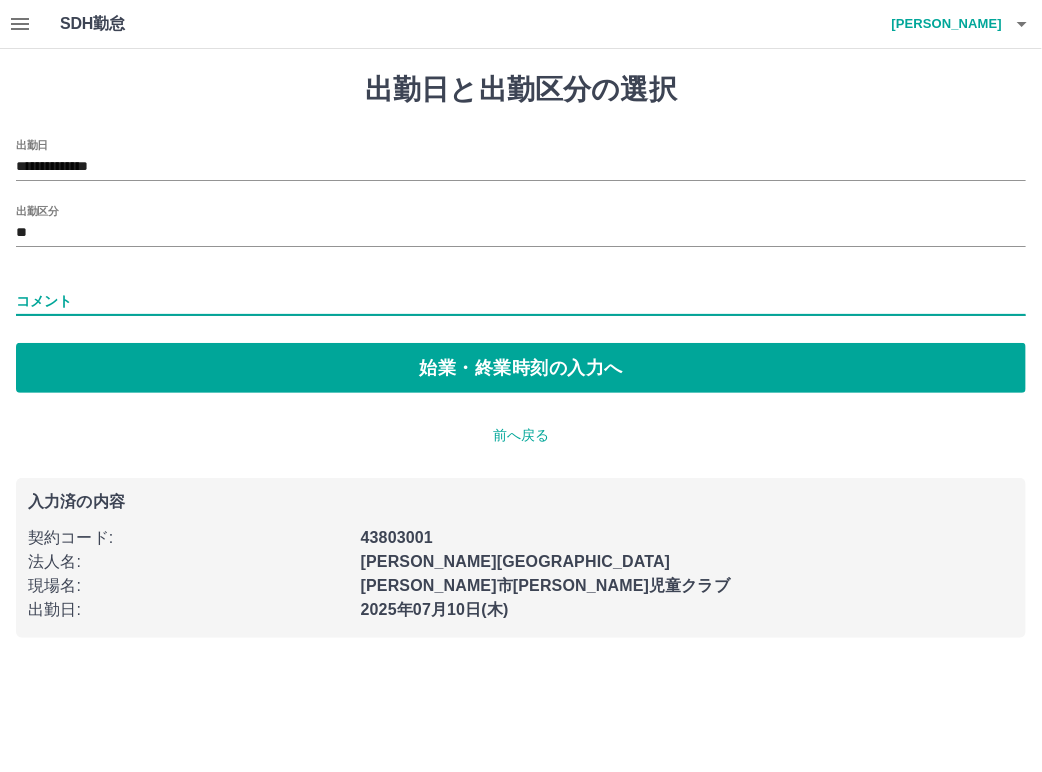 click on "コメント" at bounding box center (521, 301) 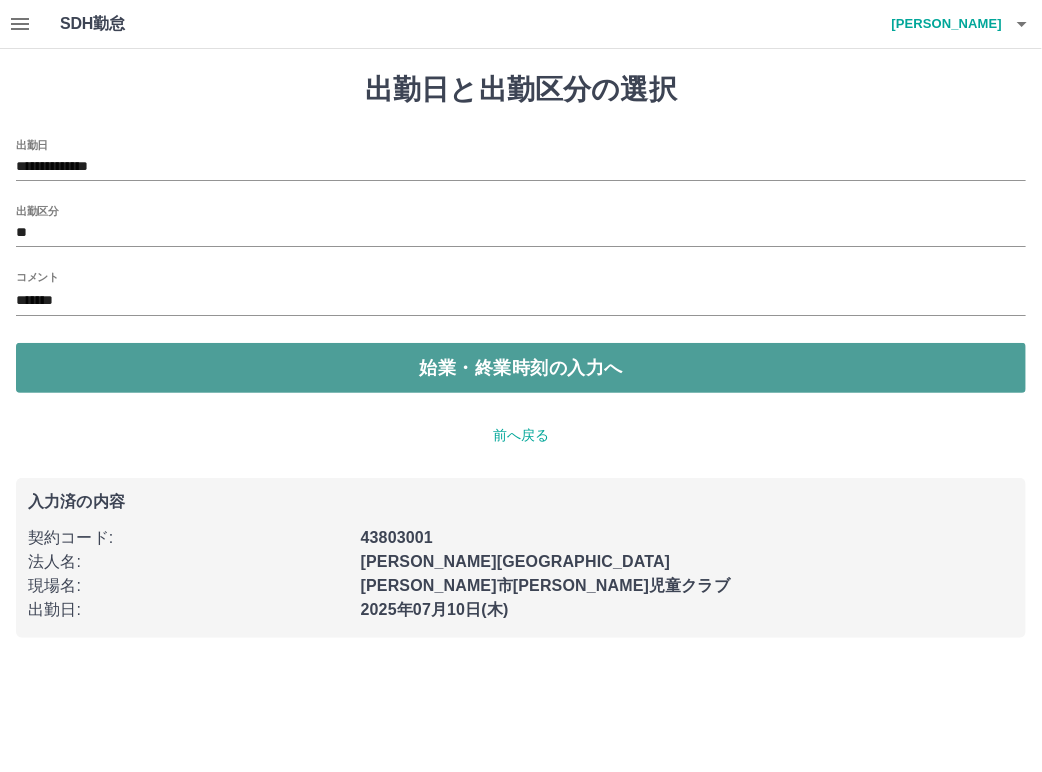 click on "始業・終業時刻の入力へ" at bounding box center [521, 368] 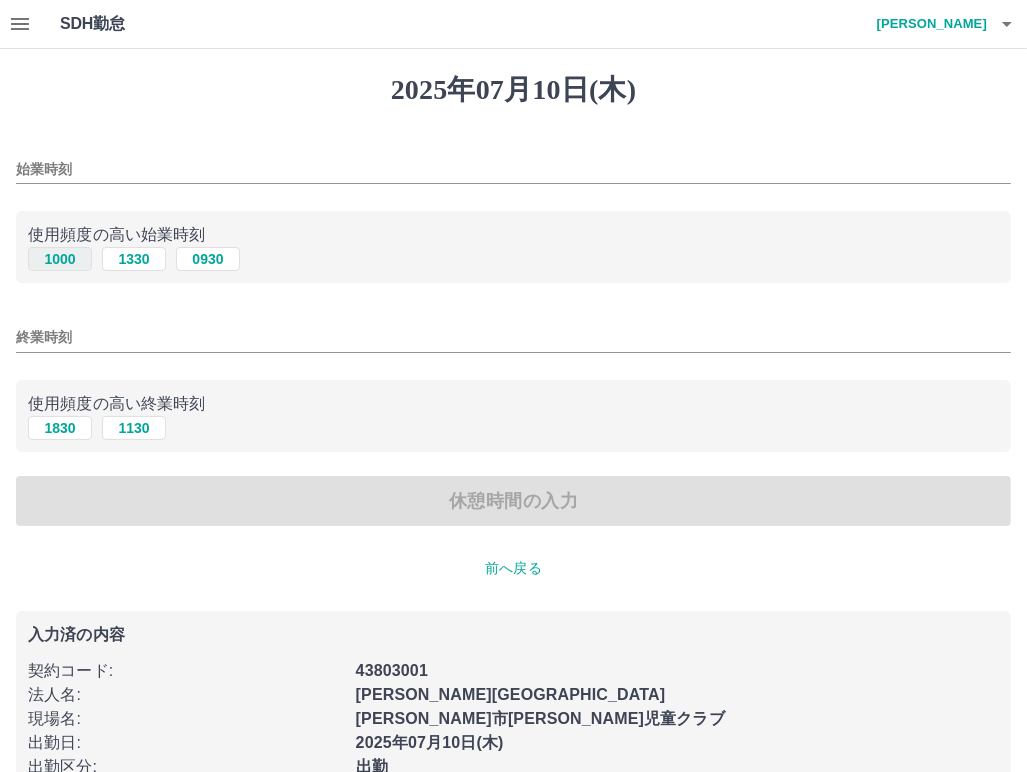 click on "1000" at bounding box center [60, 259] 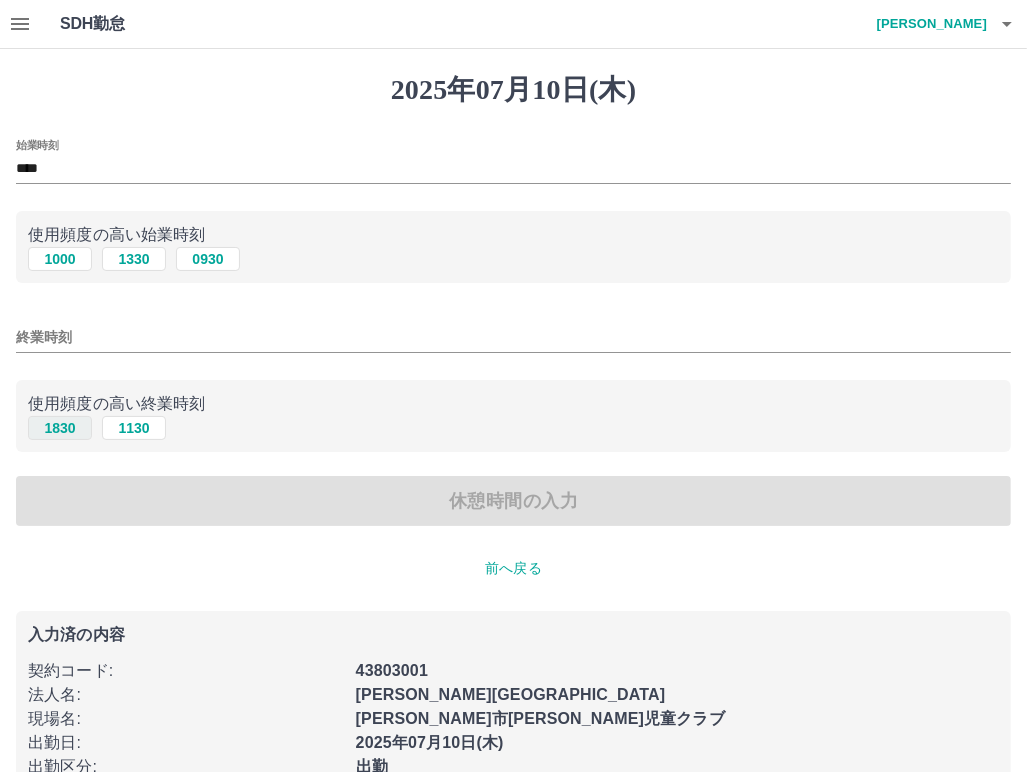 click on "1830" at bounding box center [60, 428] 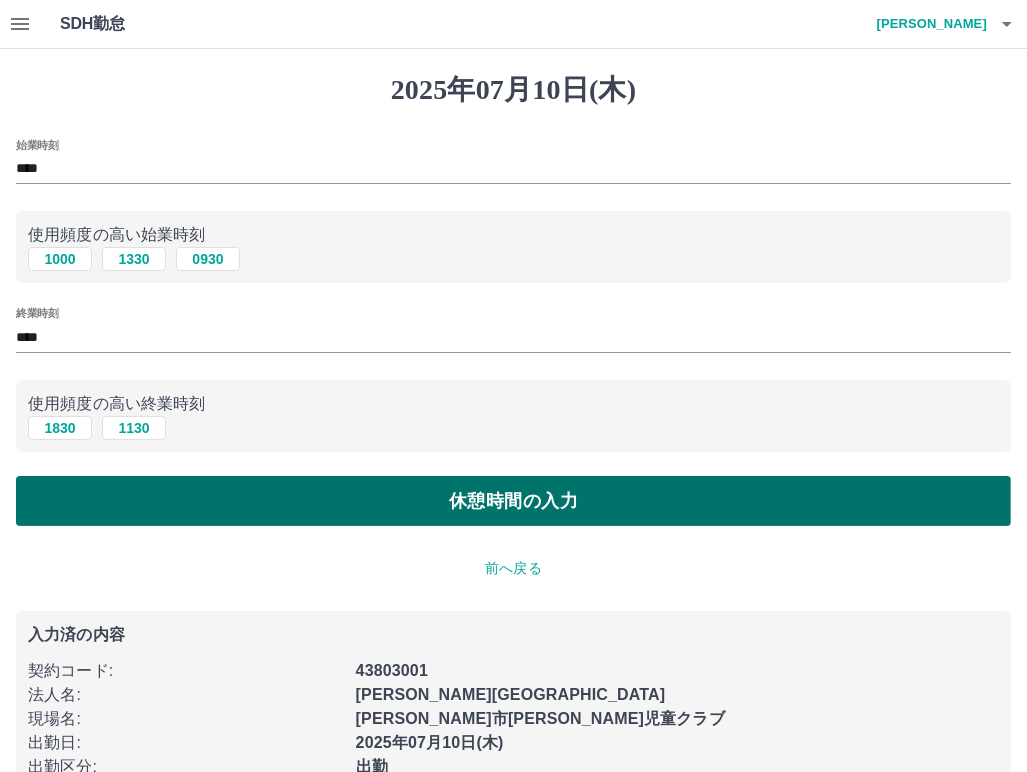 click on "休憩時間の入力" at bounding box center (513, 501) 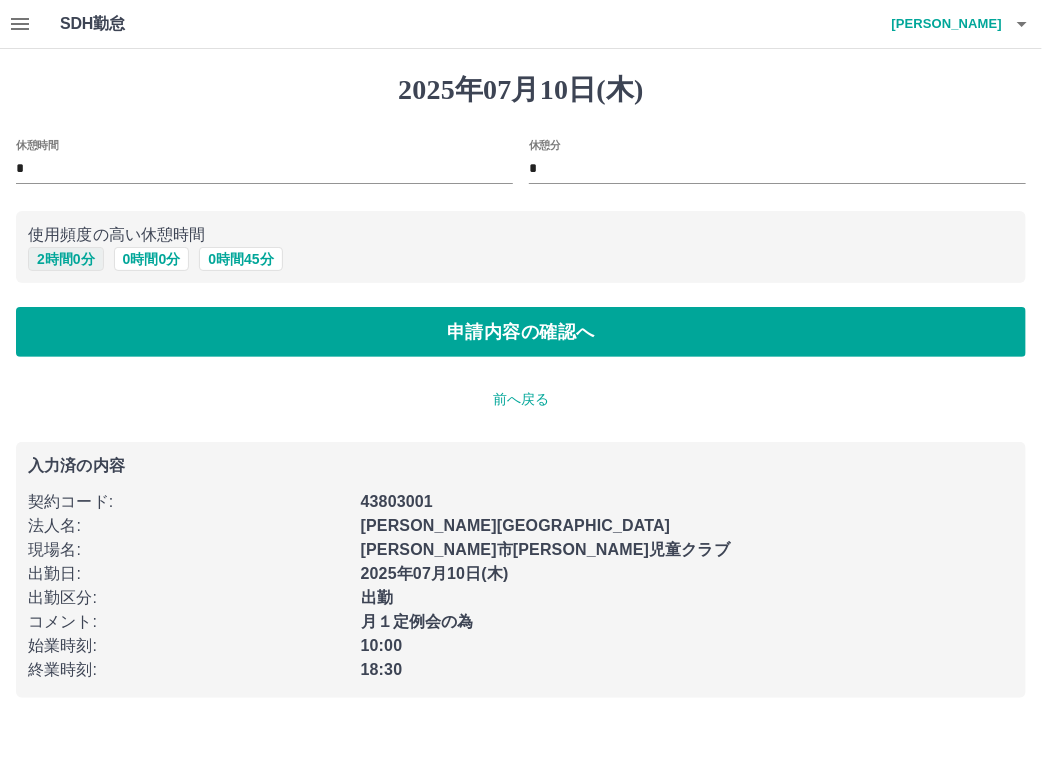 click on "2 時間 0 分" at bounding box center [66, 259] 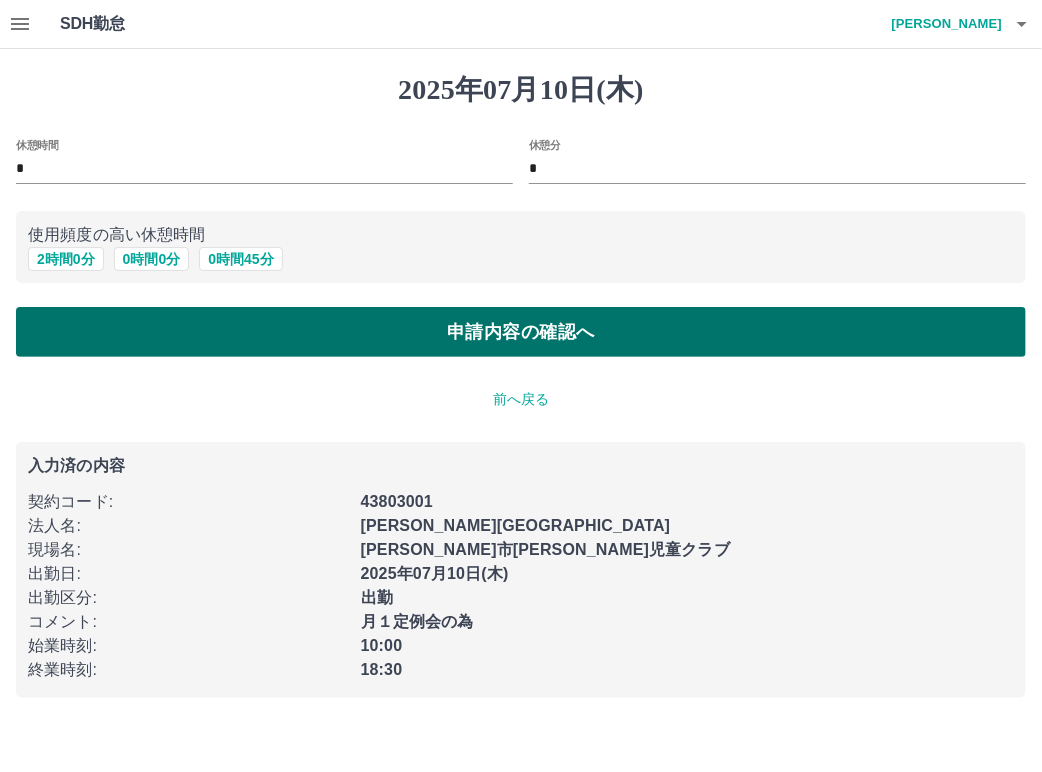 click on "申請内容の確認へ" at bounding box center (521, 332) 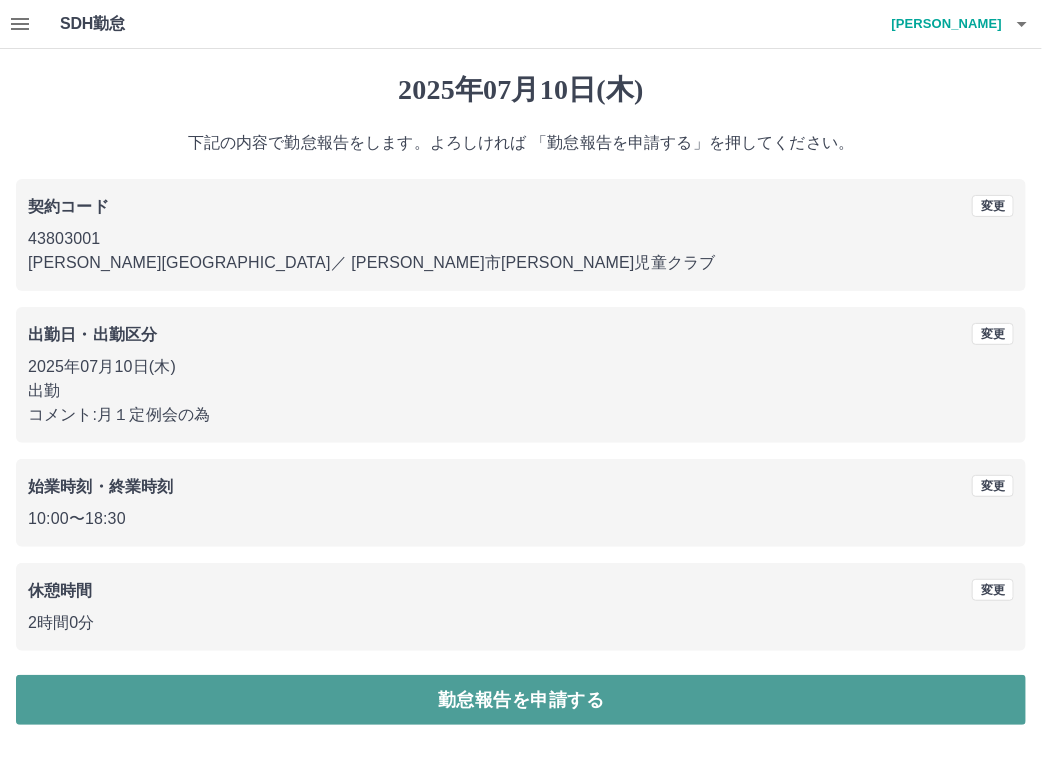 click on "勤怠報告を申請する" at bounding box center (521, 700) 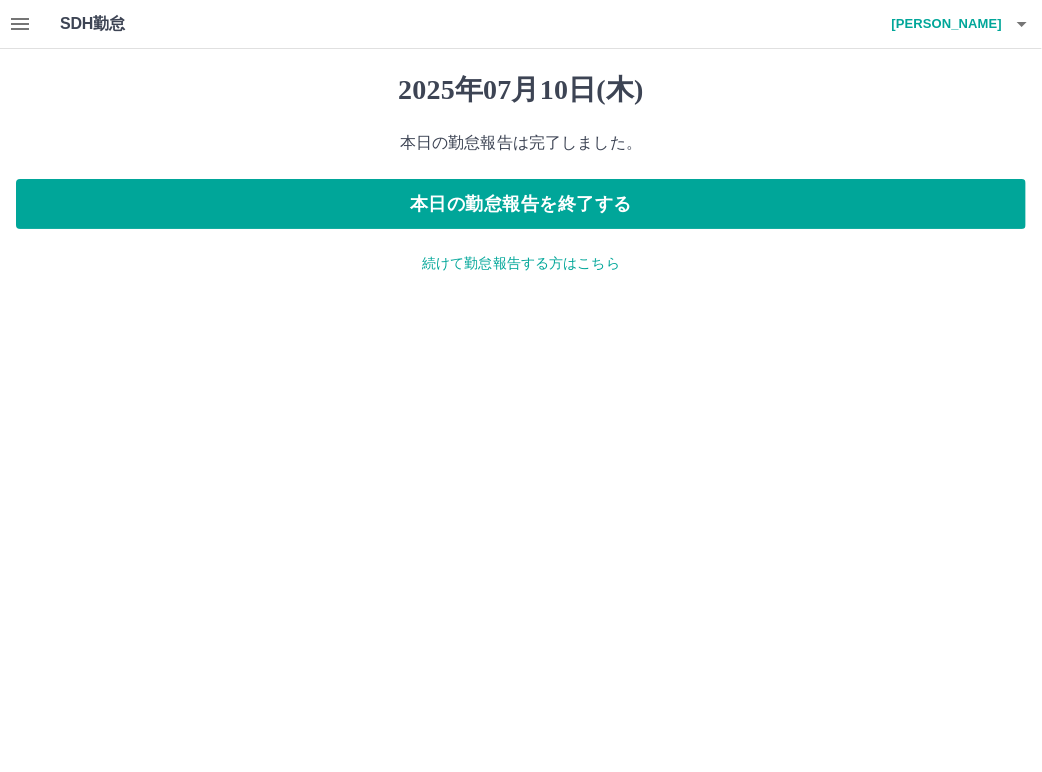 click 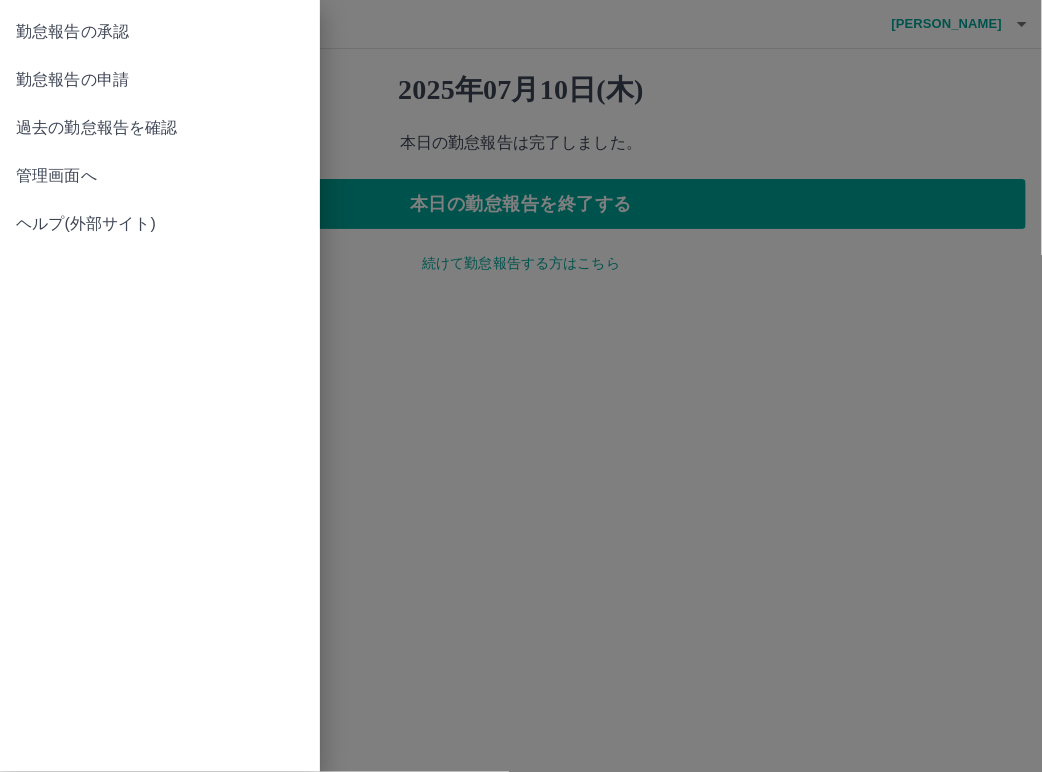 click on "勤怠報告の承認" at bounding box center (160, 32) 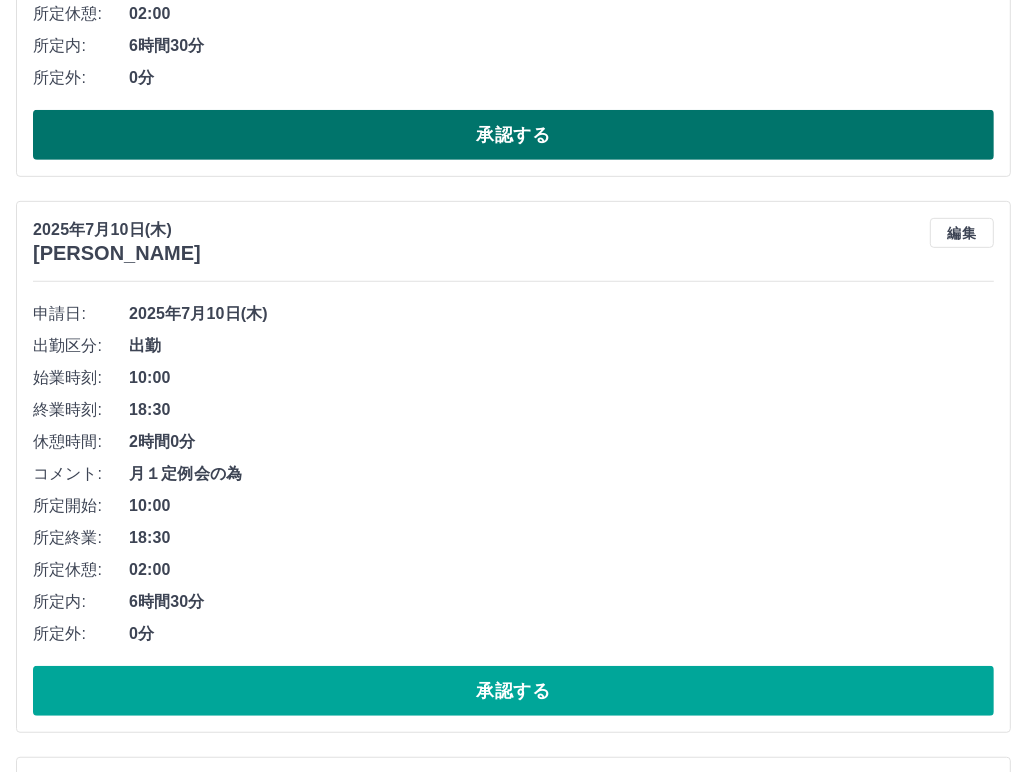 scroll, scrollTop: 700, scrollLeft: 0, axis: vertical 